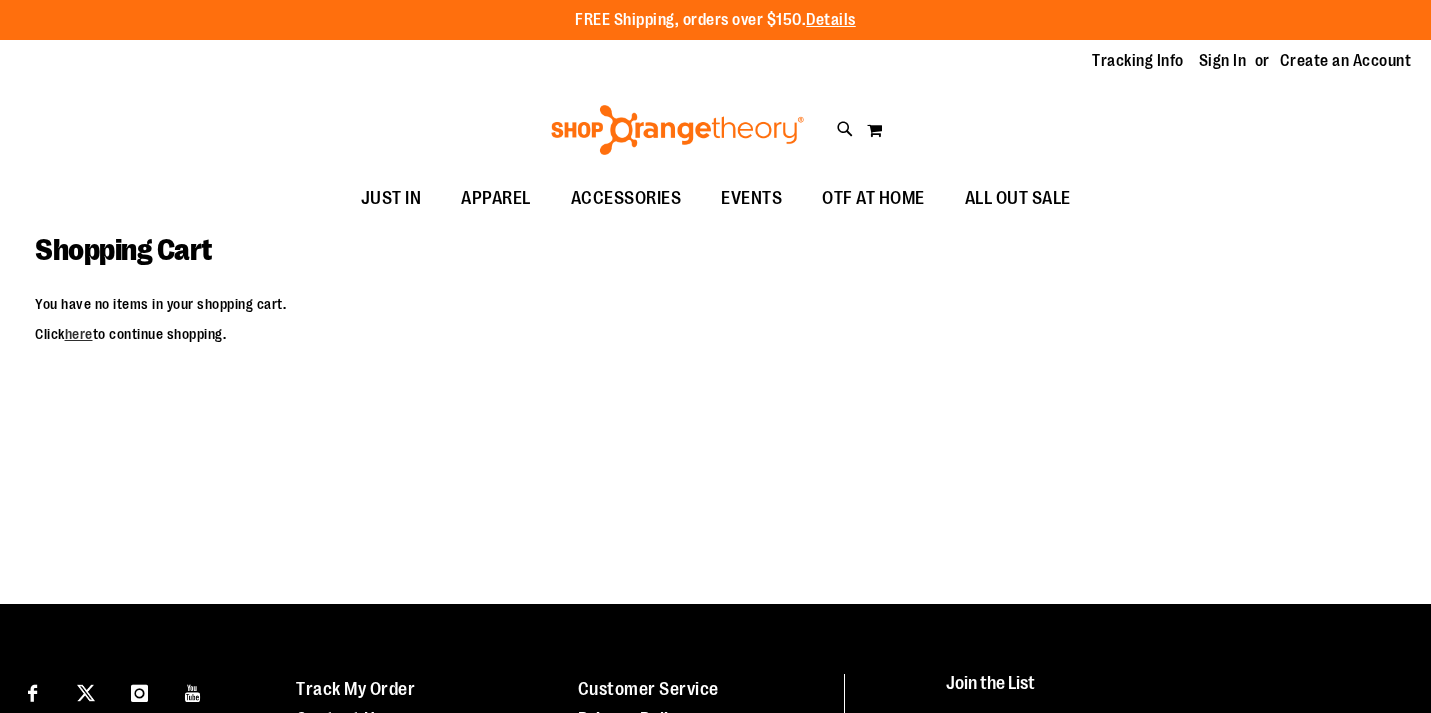 scroll, scrollTop: 0, scrollLeft: 0, axis: both 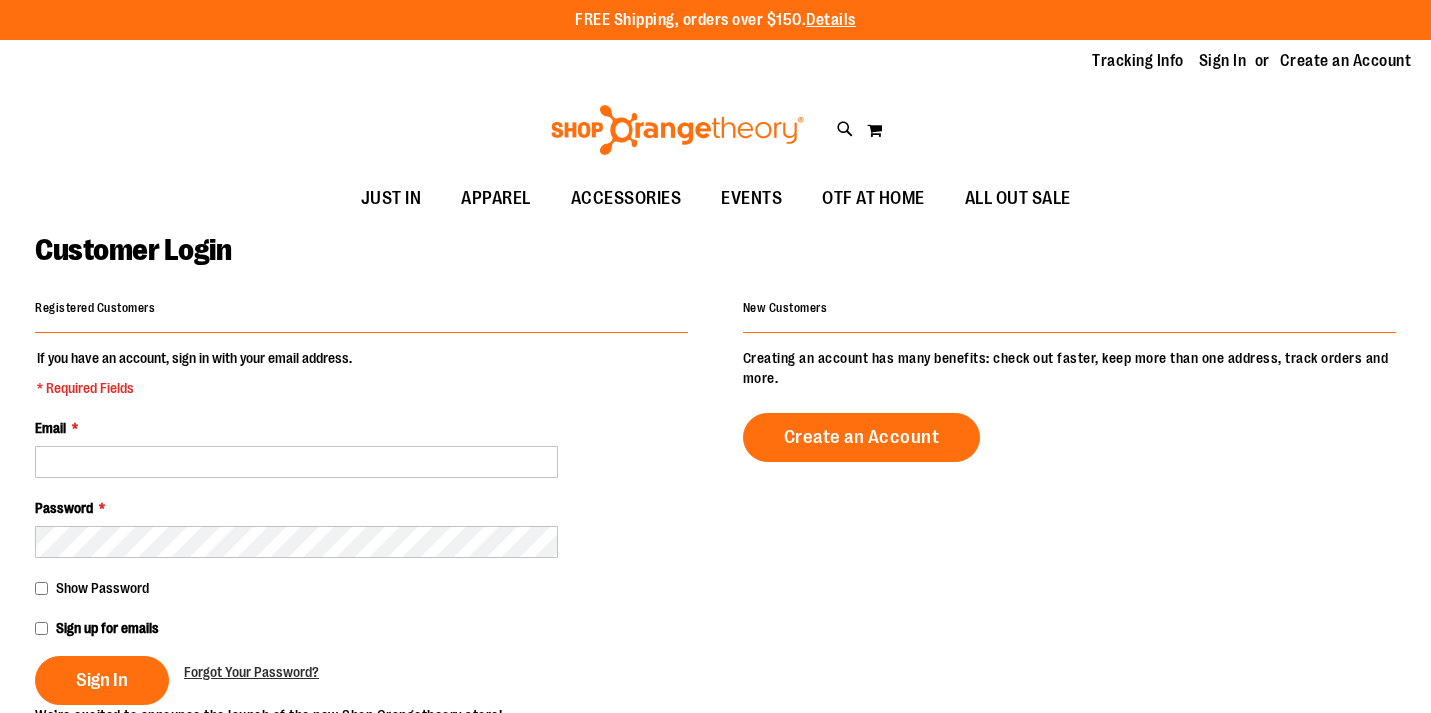 click on "Sign In" at bounding box center (1223, 61) 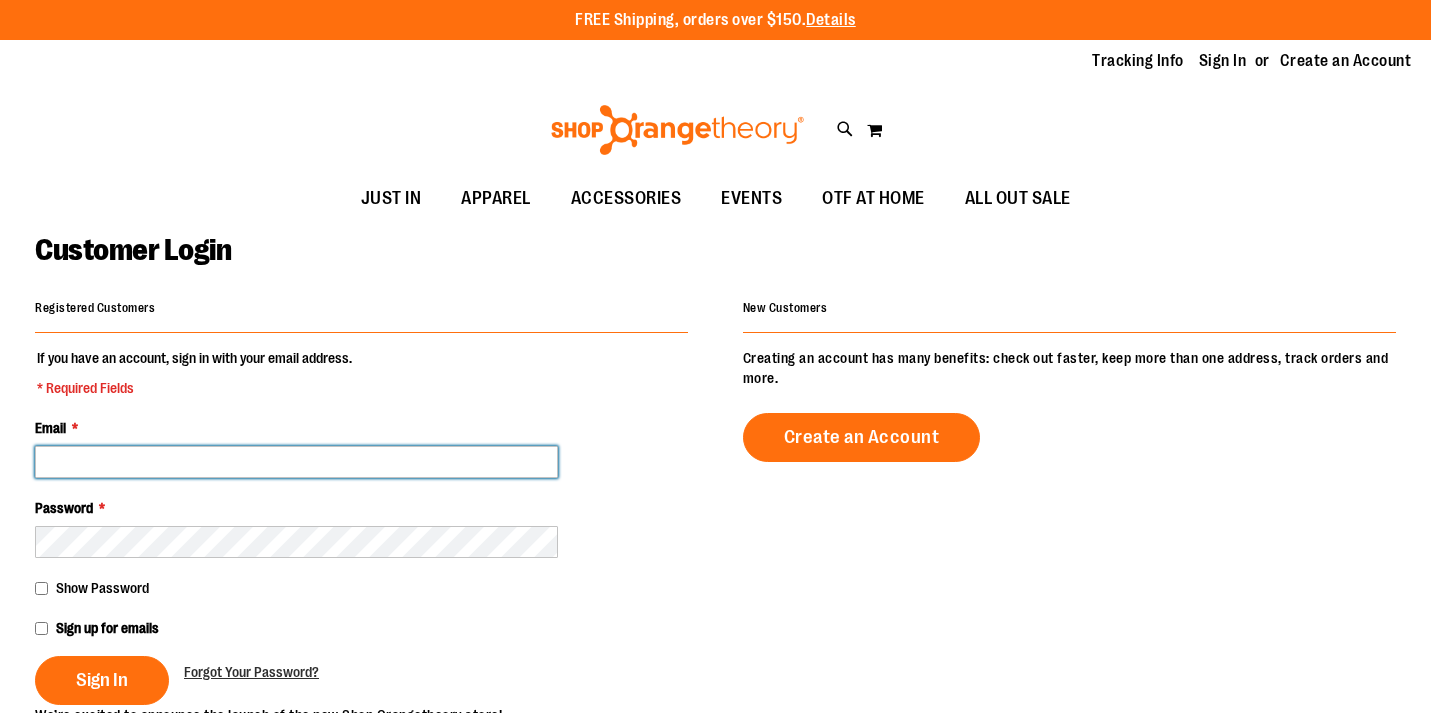 type on "**********" 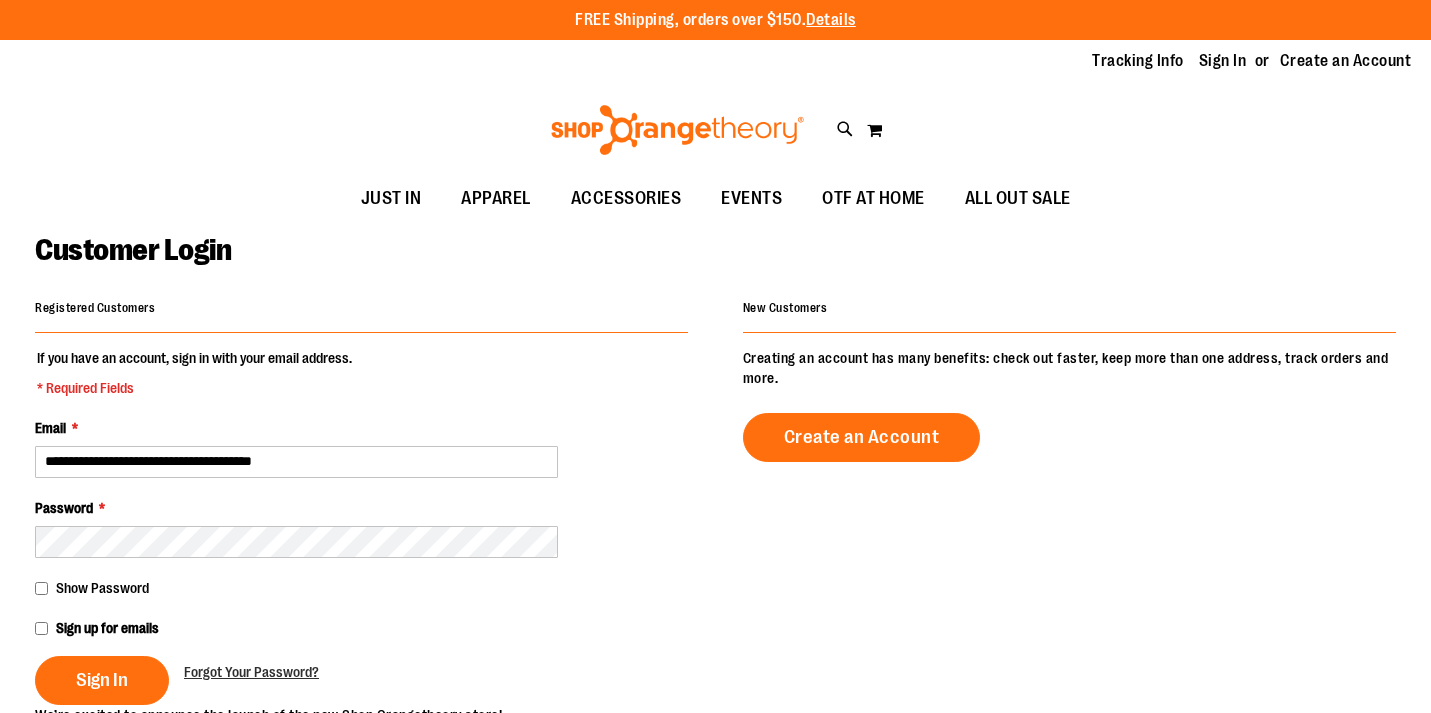 type on "**********" 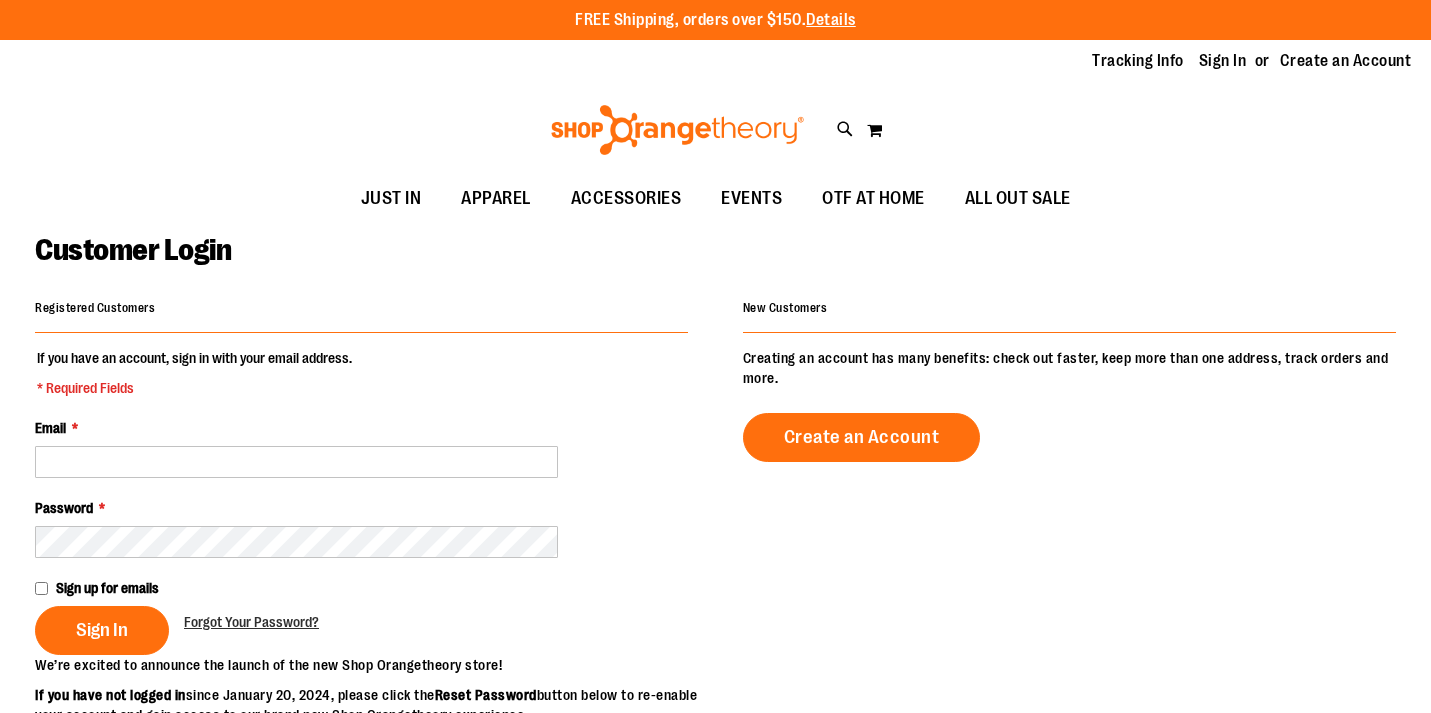 scroll, scrollTop: 0, scrollLeft: 0, axis: both 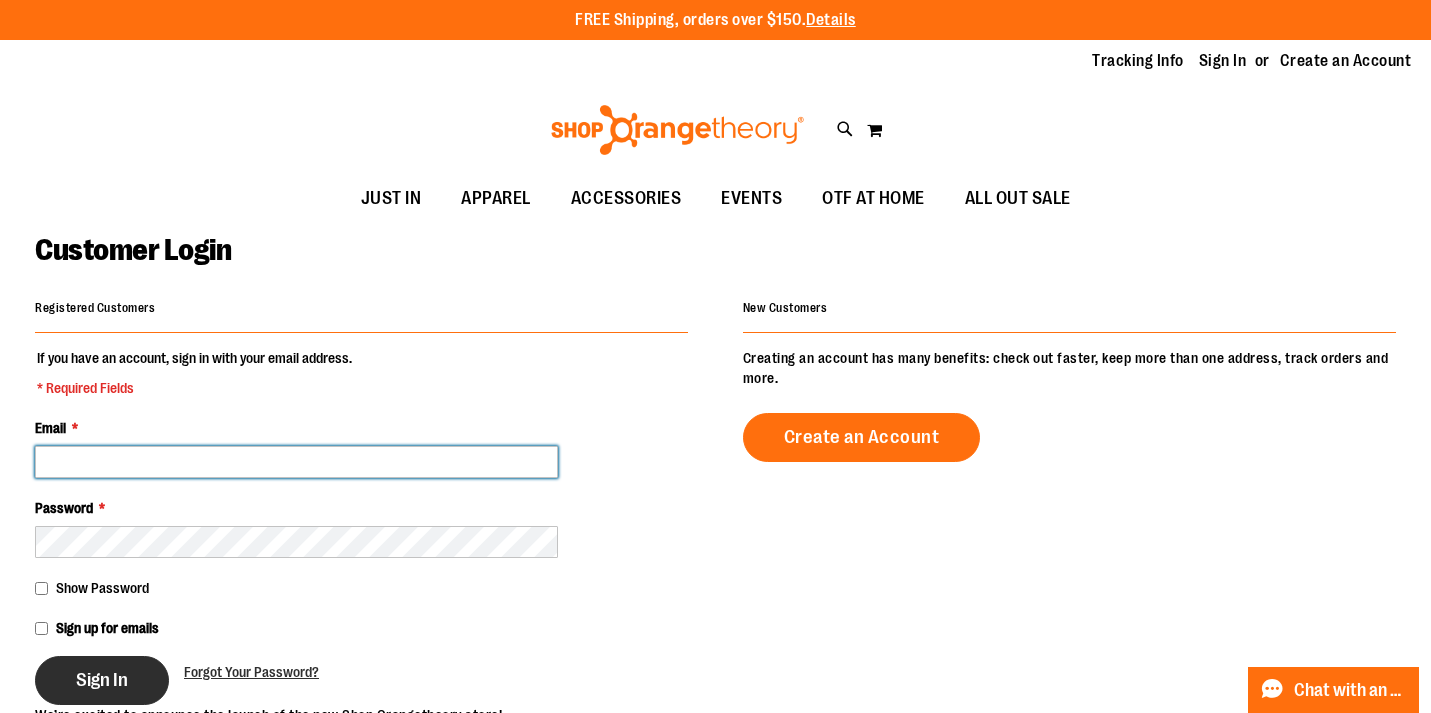 type on "**********" 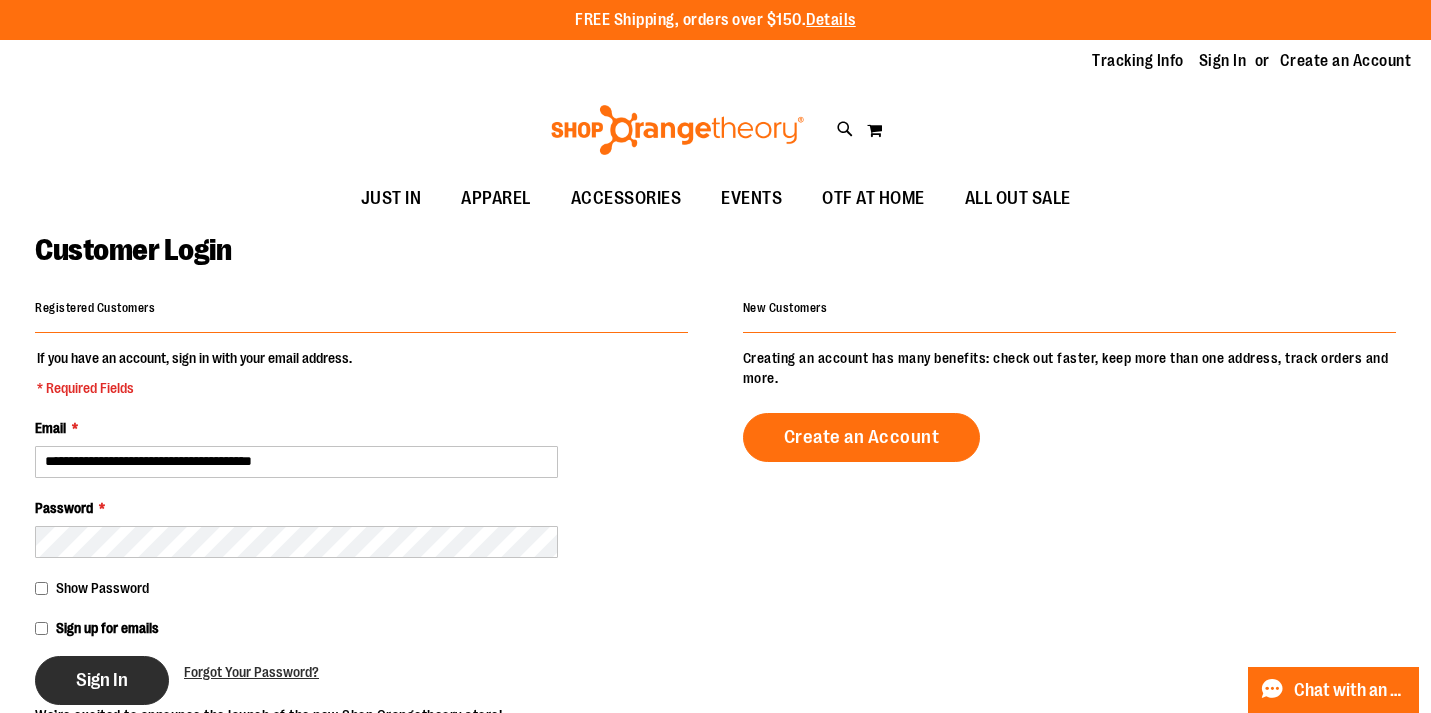 type on "**********" 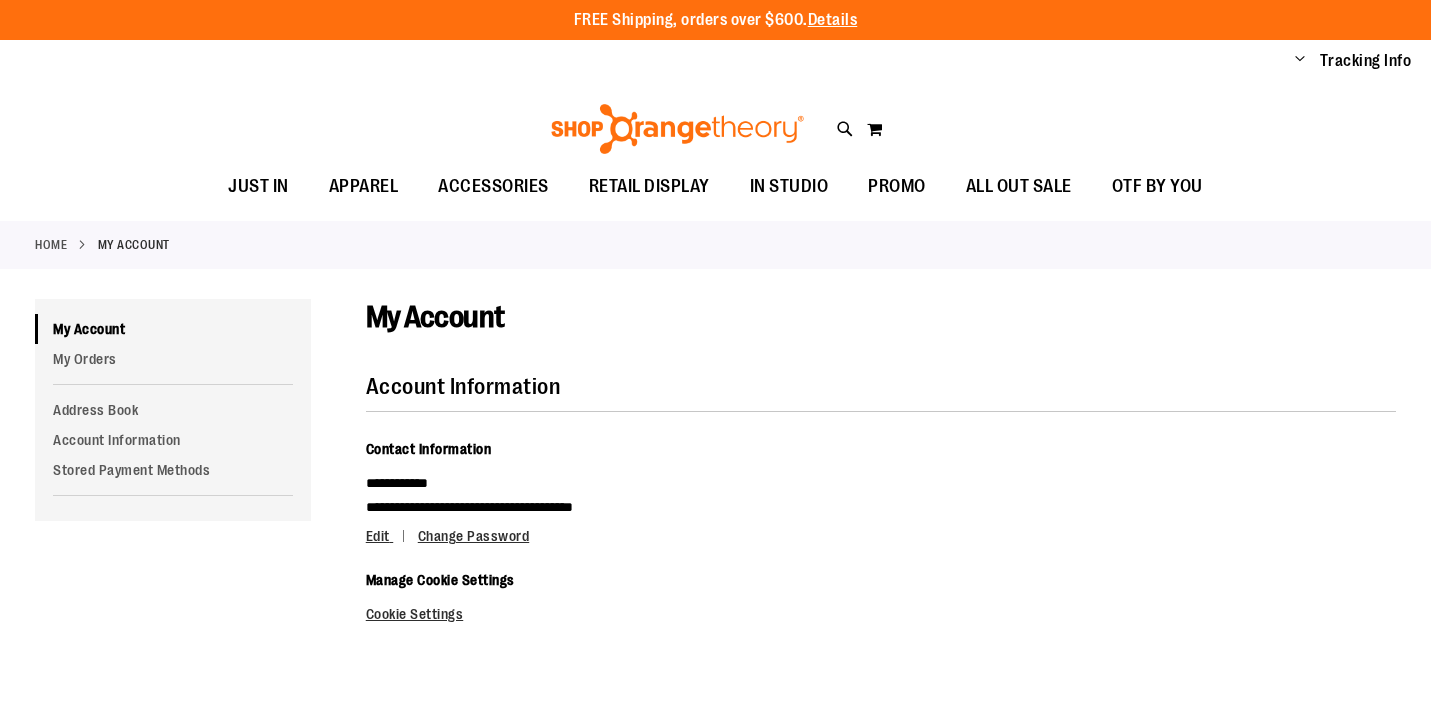 scroll, scrollTop: 0, scrollLeft: 0, axis: both 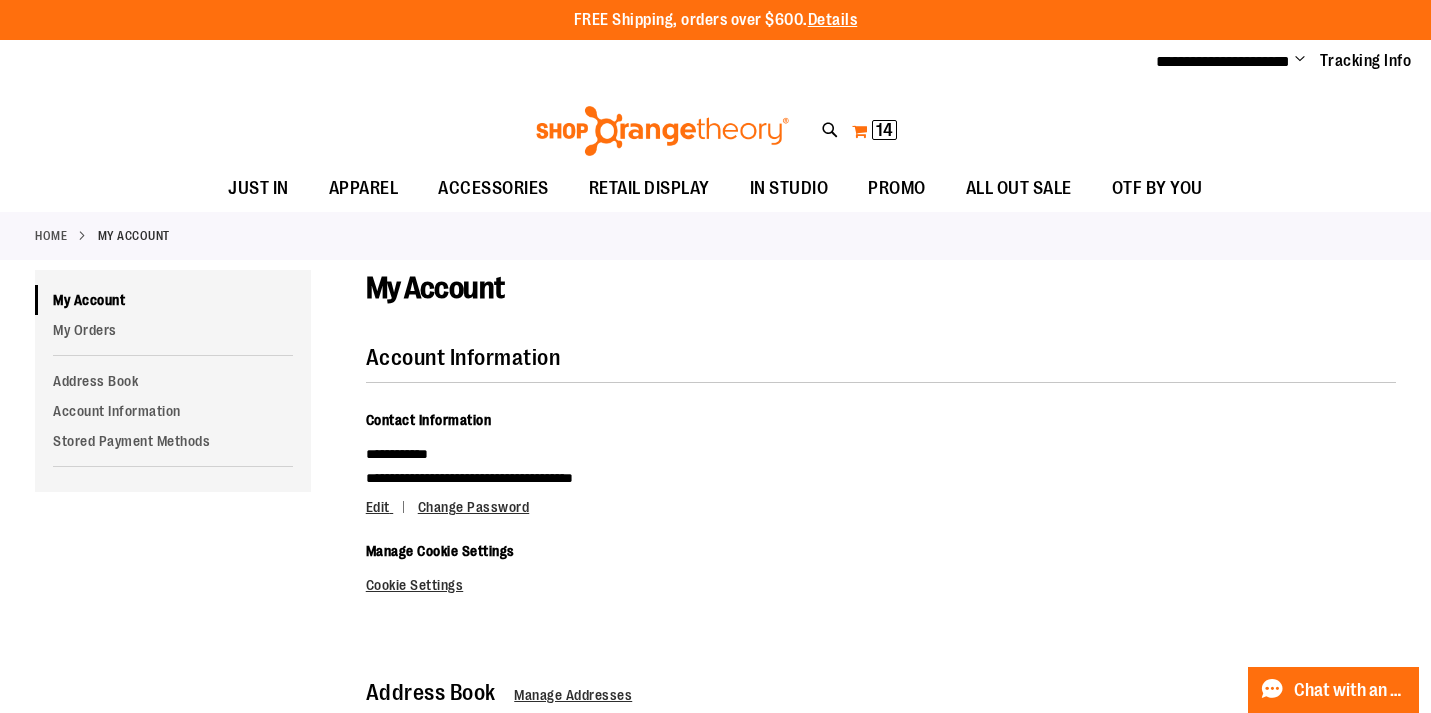 type on "**********" 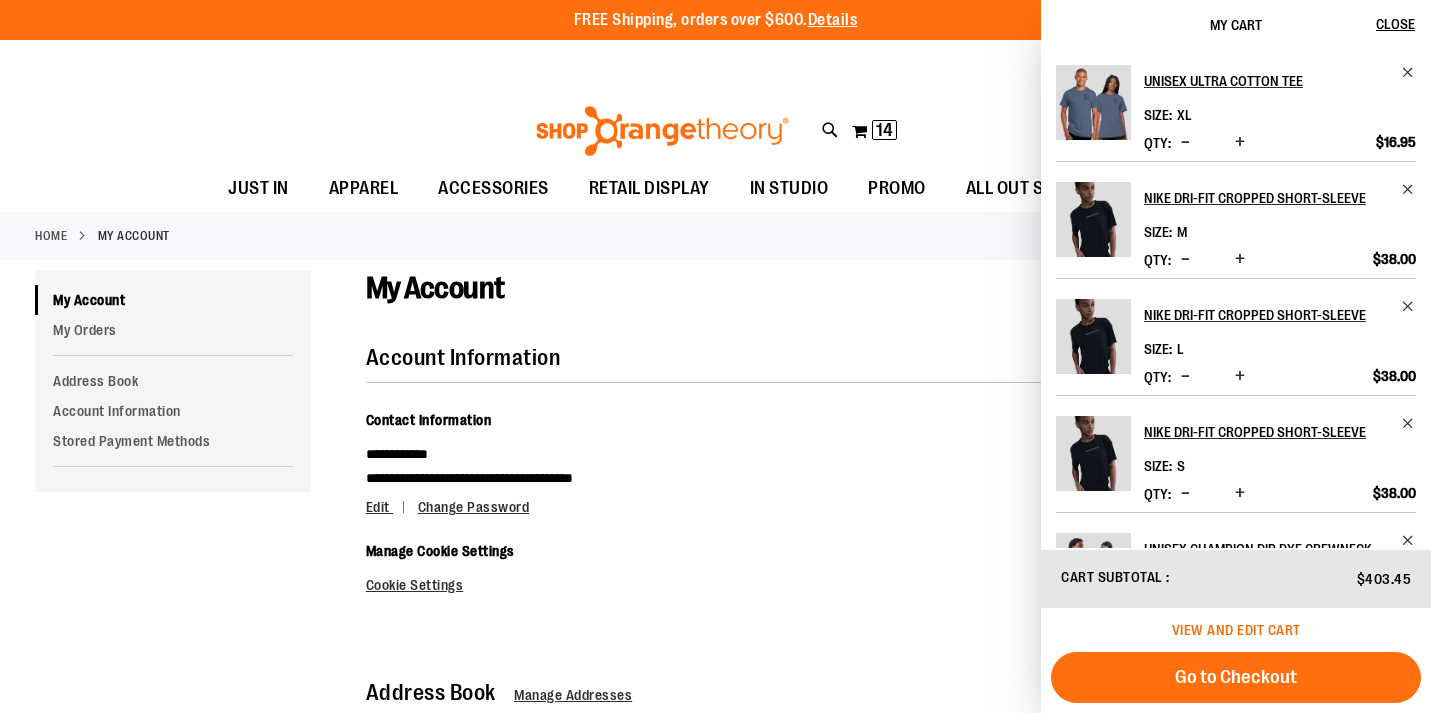 click on "View and edit cart" at bounding box center [1236, 630] 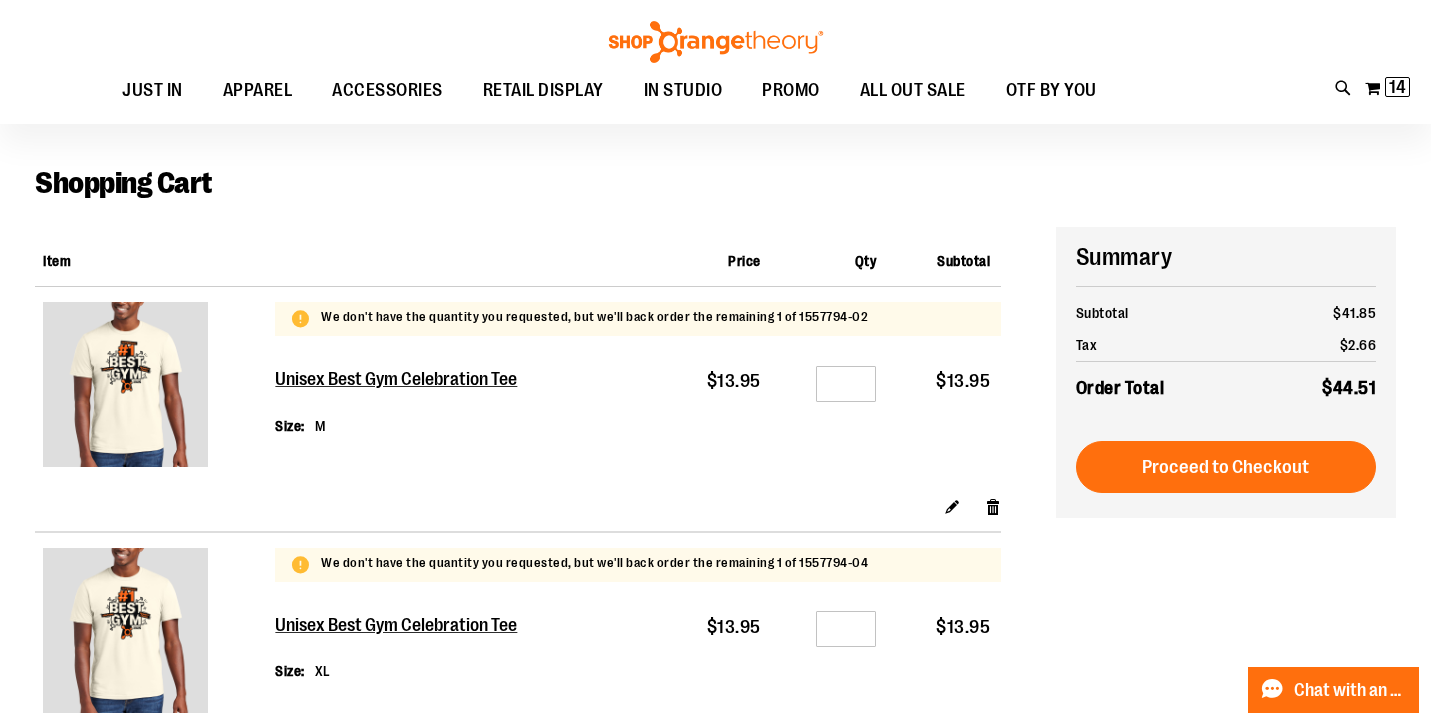 scroll, scrollTop: 109, scrollLeft: 0, axis: vertical 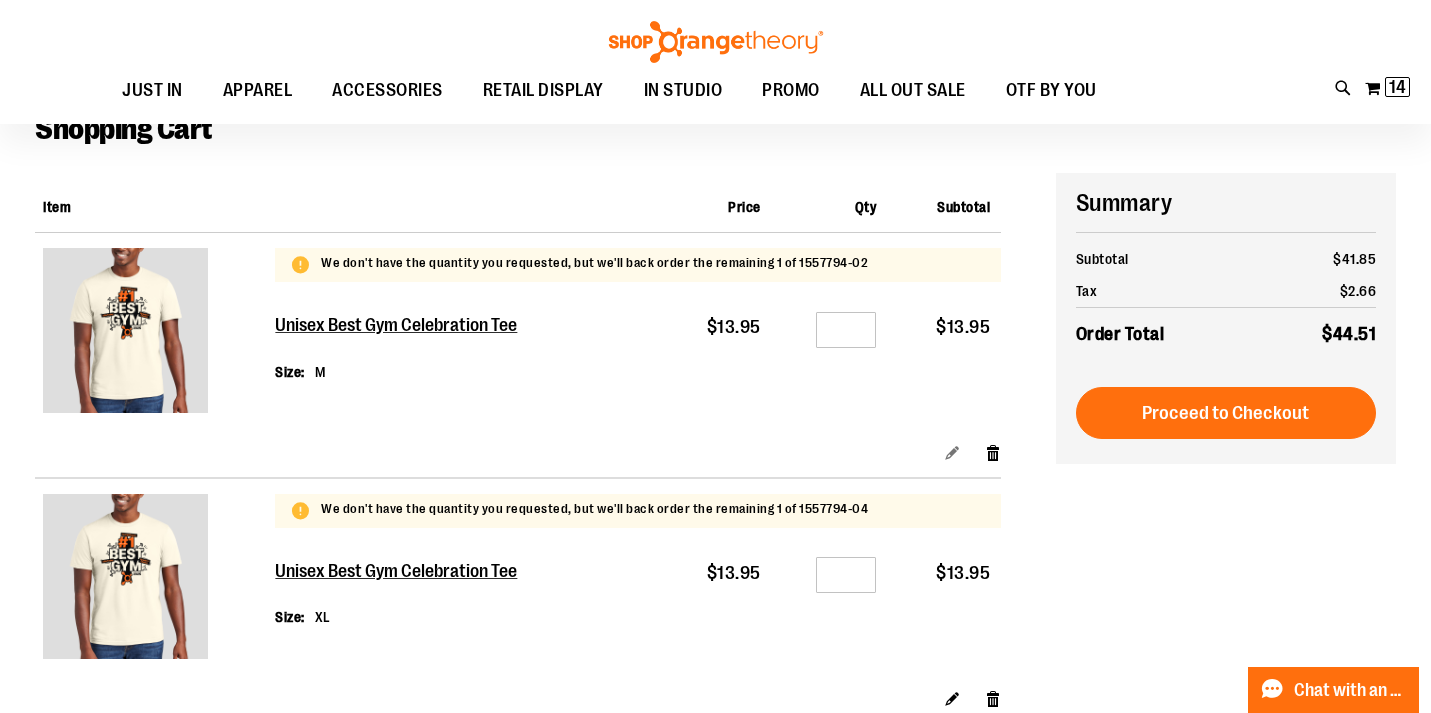 type on "**********" 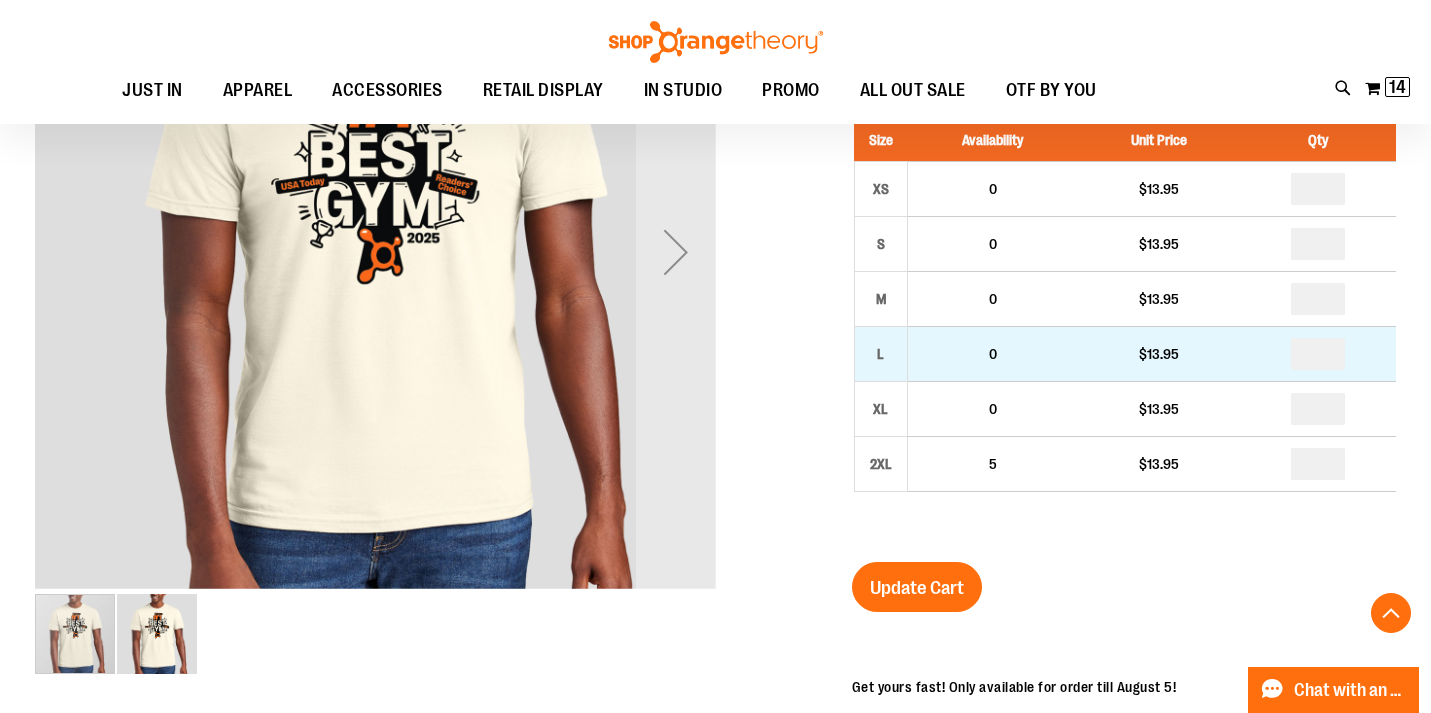 scroll, scrollTop: 326, scrollLeft: 0, axis: vertical 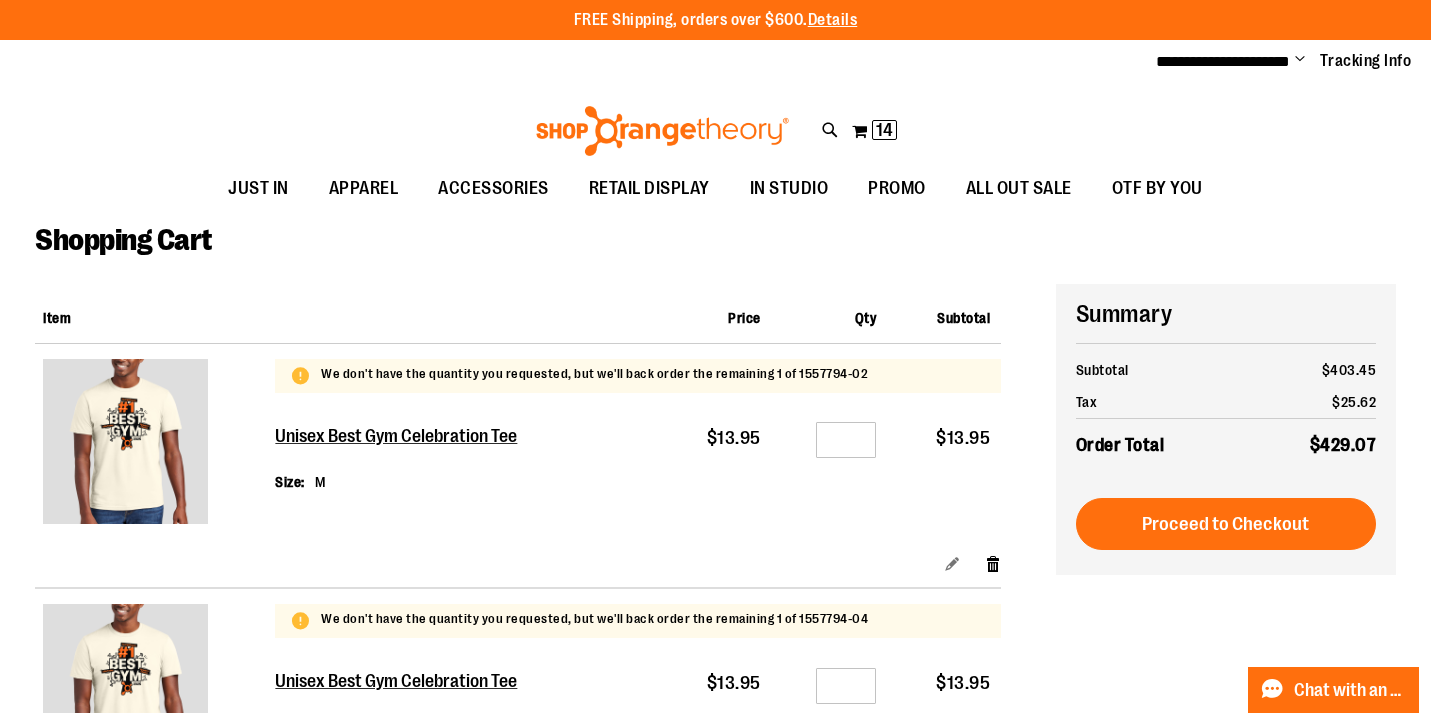type on "**********" 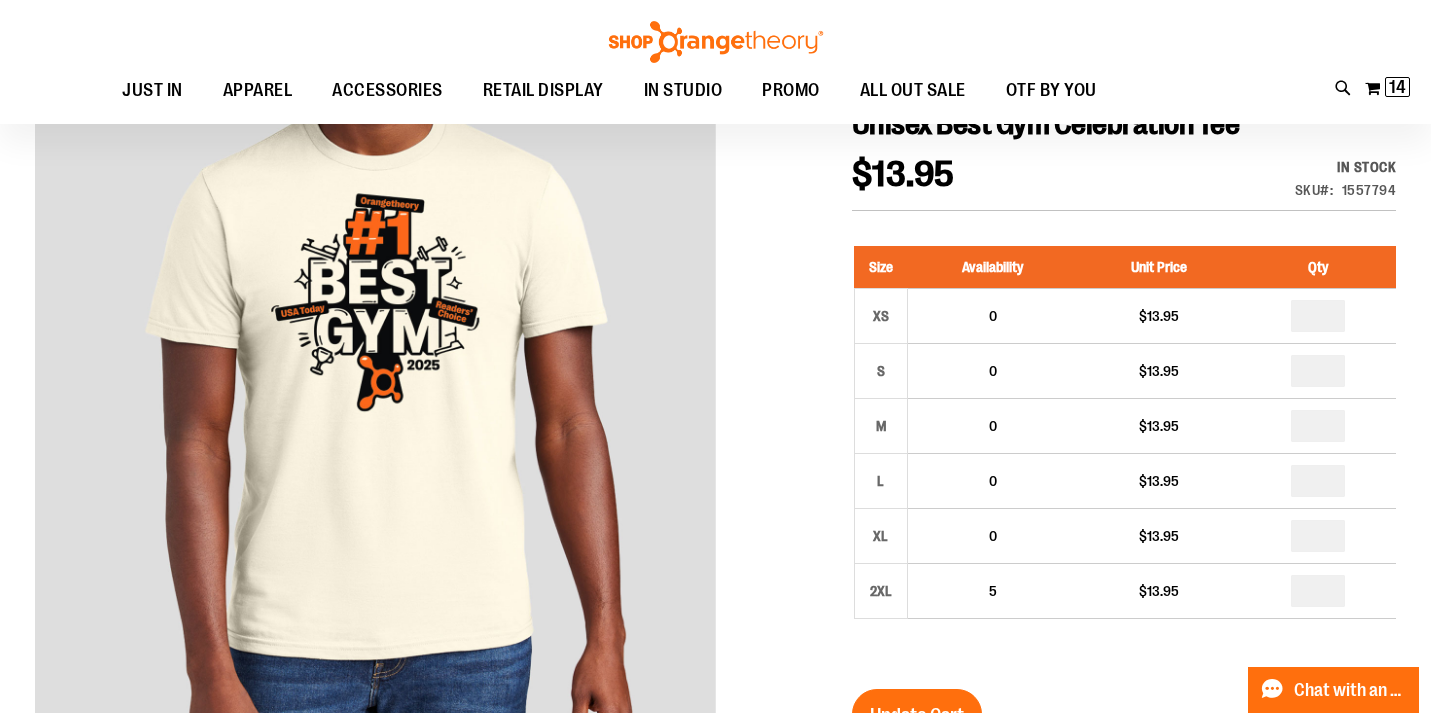 scroll, scrollTop: 251, scrollLeft: 0, axis: vertical 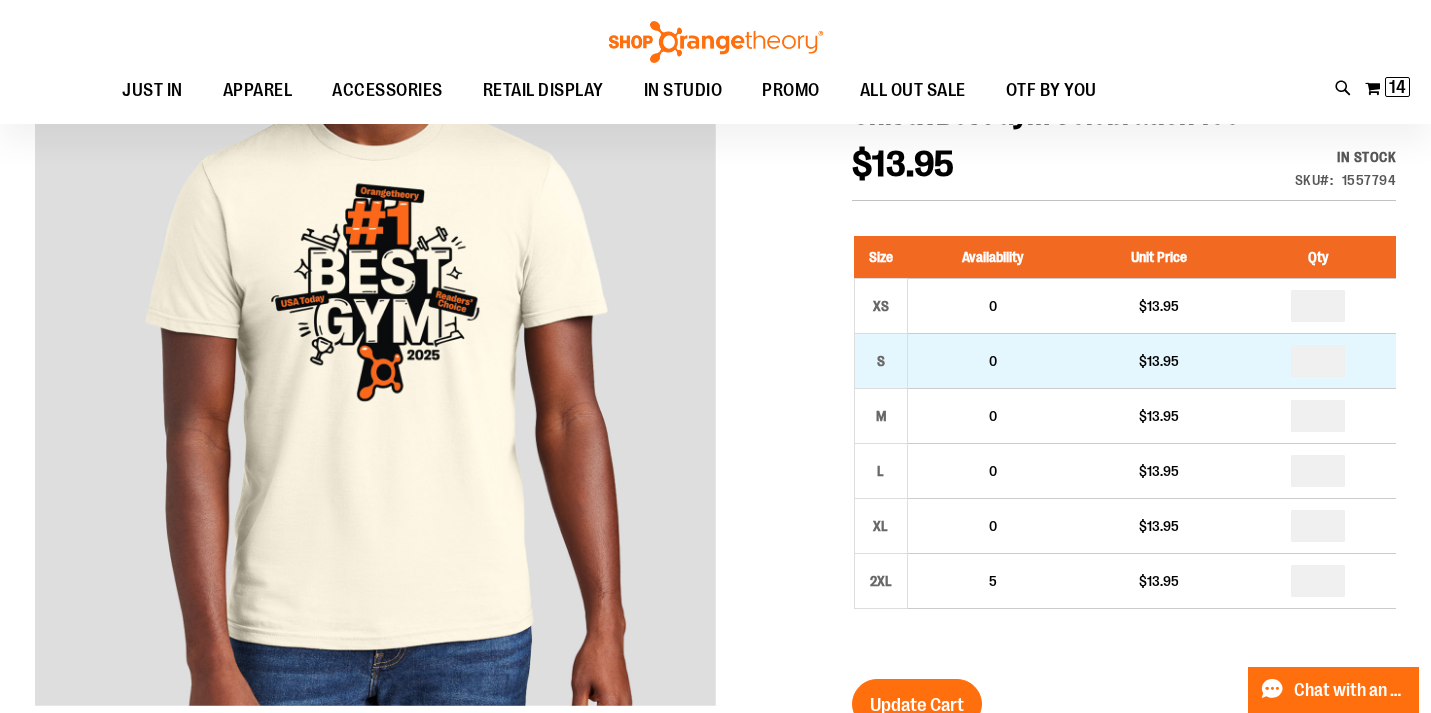 type on "**********" 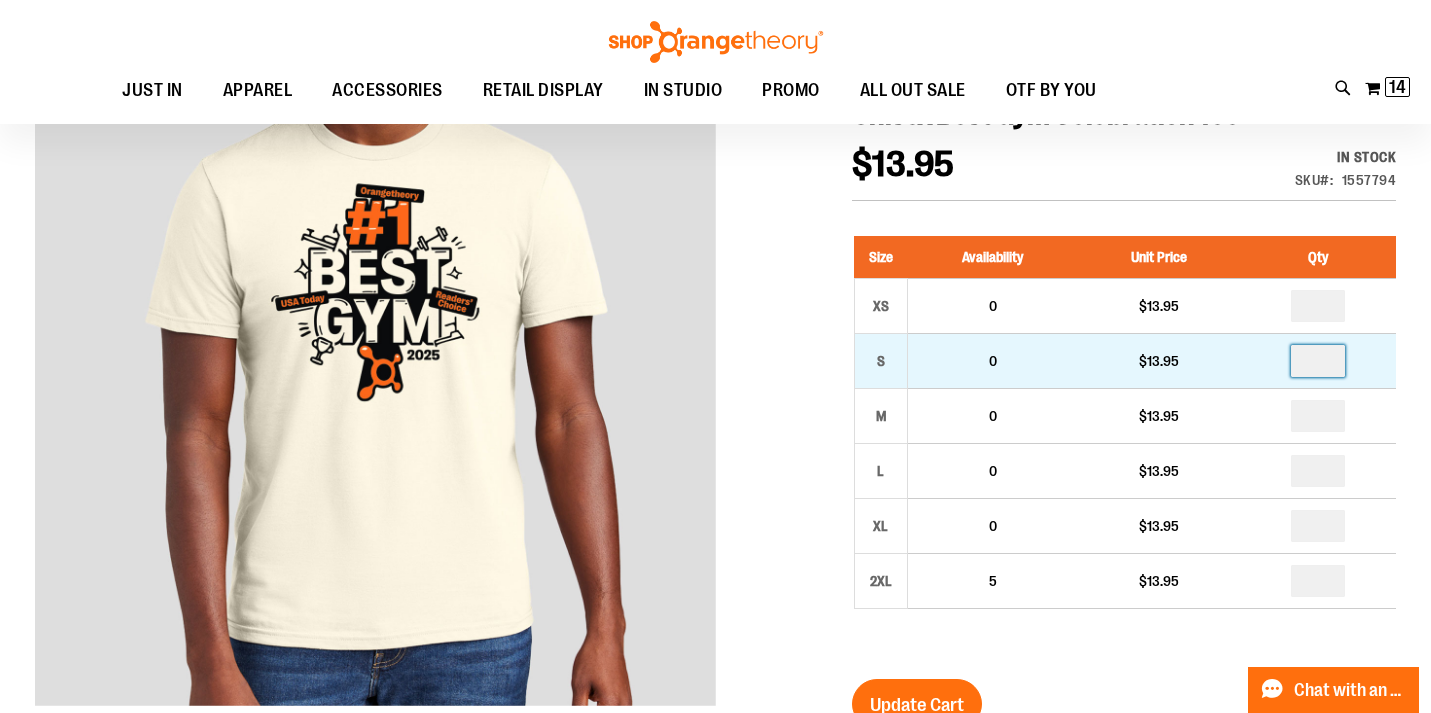click at bounding box center (1318, 361) 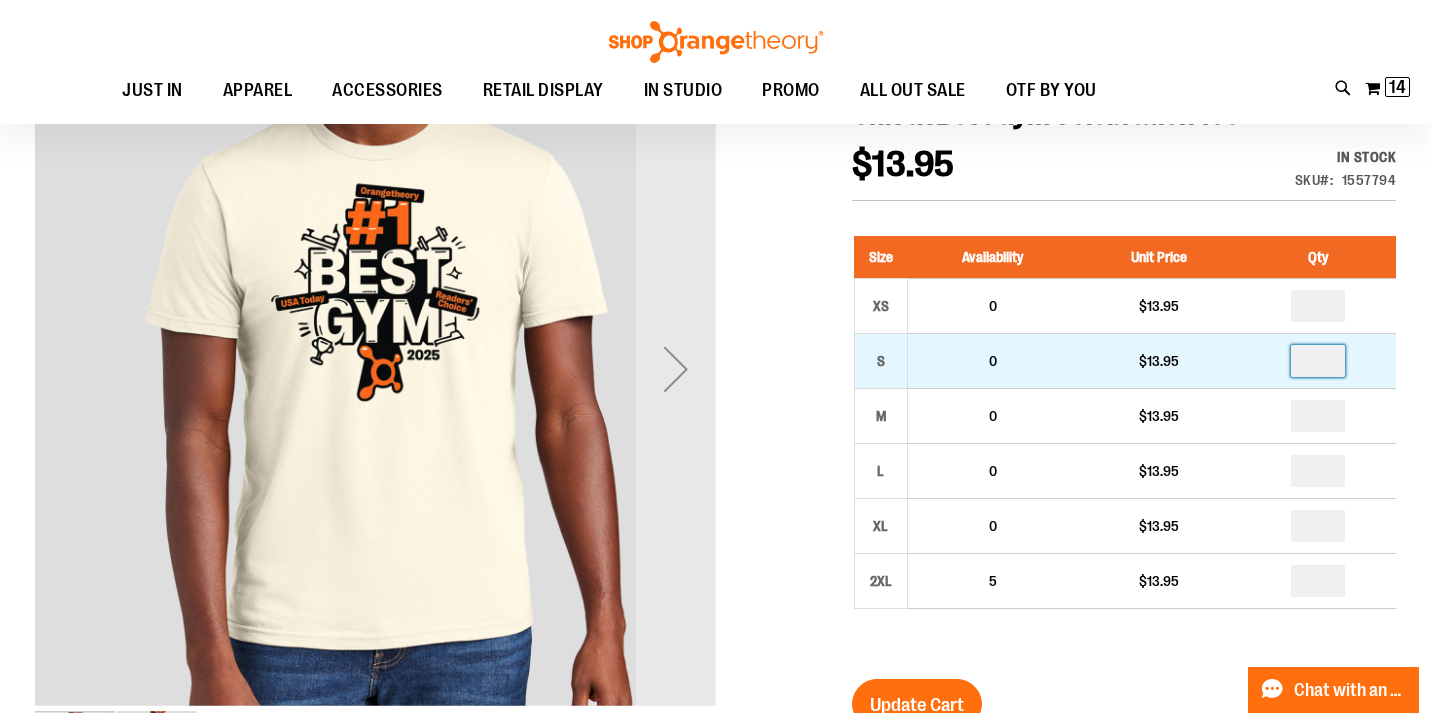 type on "*" 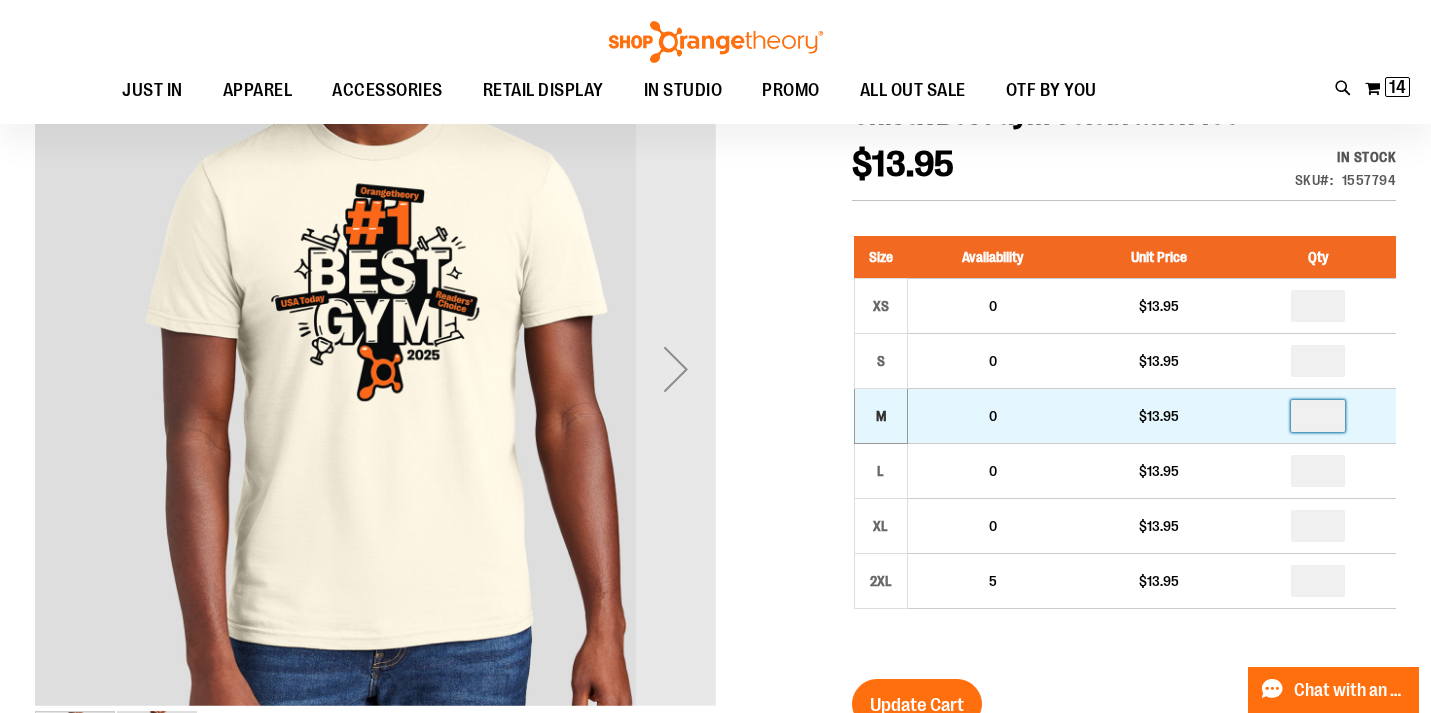 click at bounding box center [1318, 416] 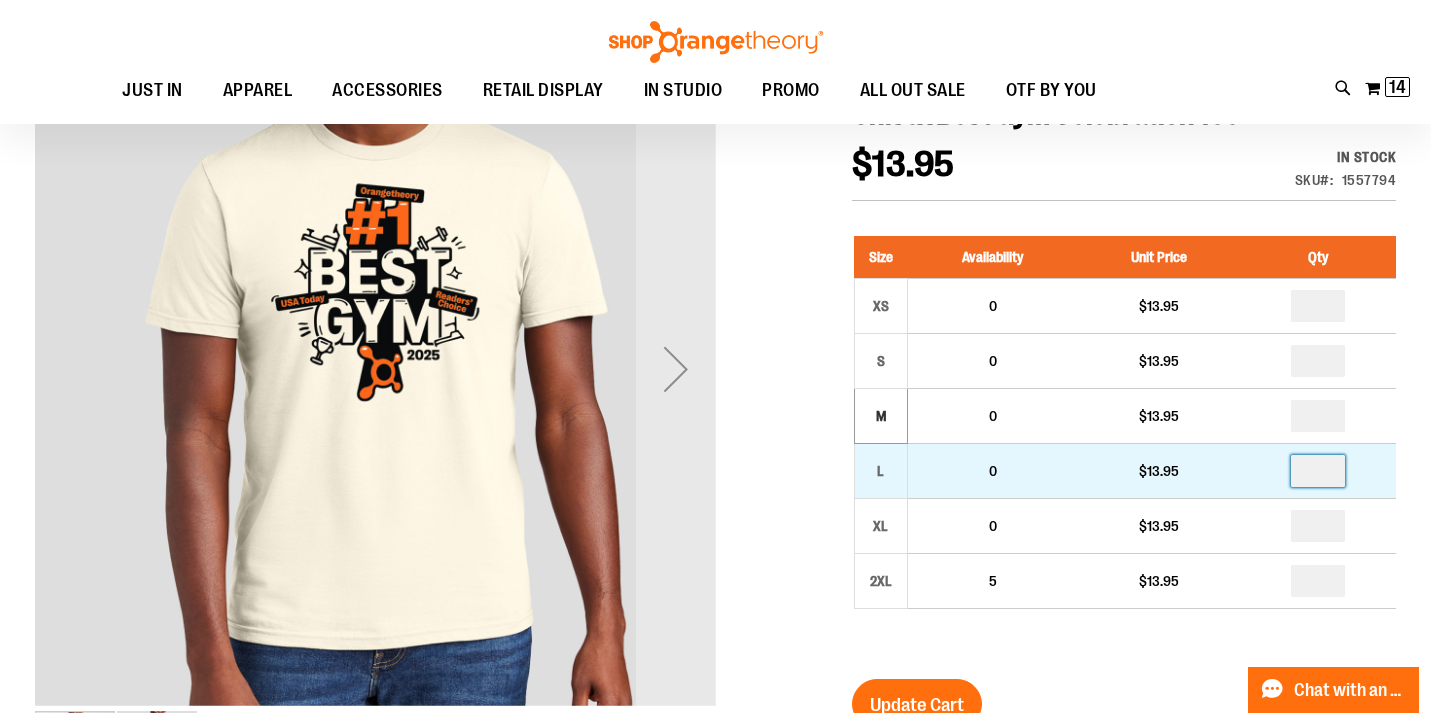 click at bounding box center (1318, 471) 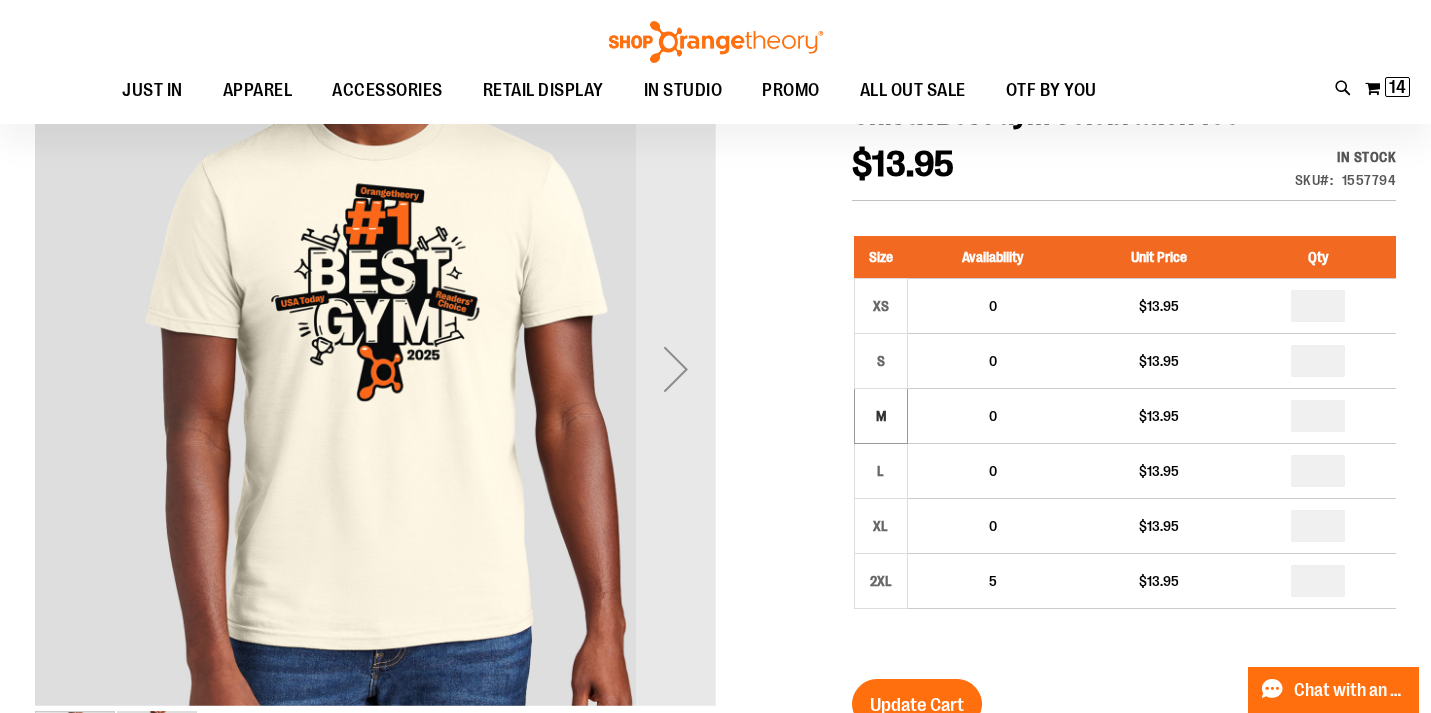 type on "*" 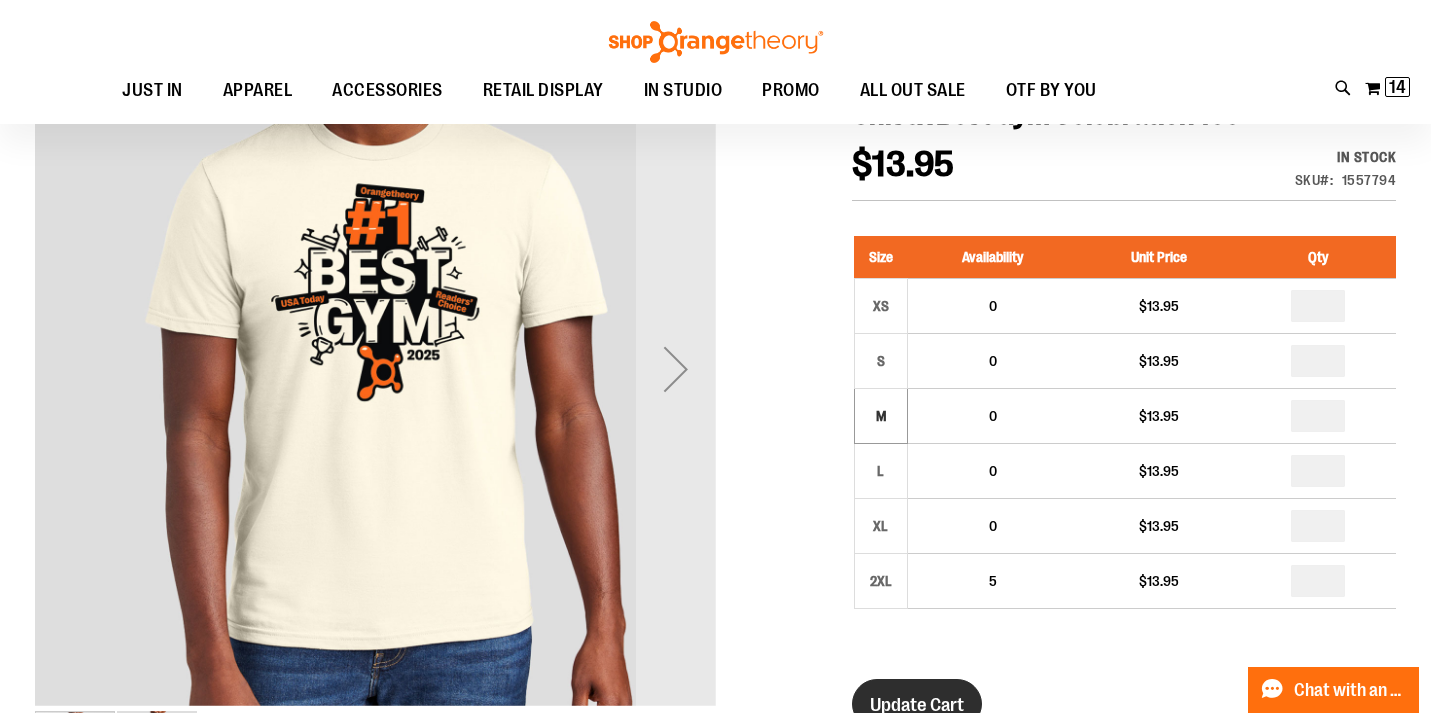 click on "Update Cart" at bounding box center (917, 704) 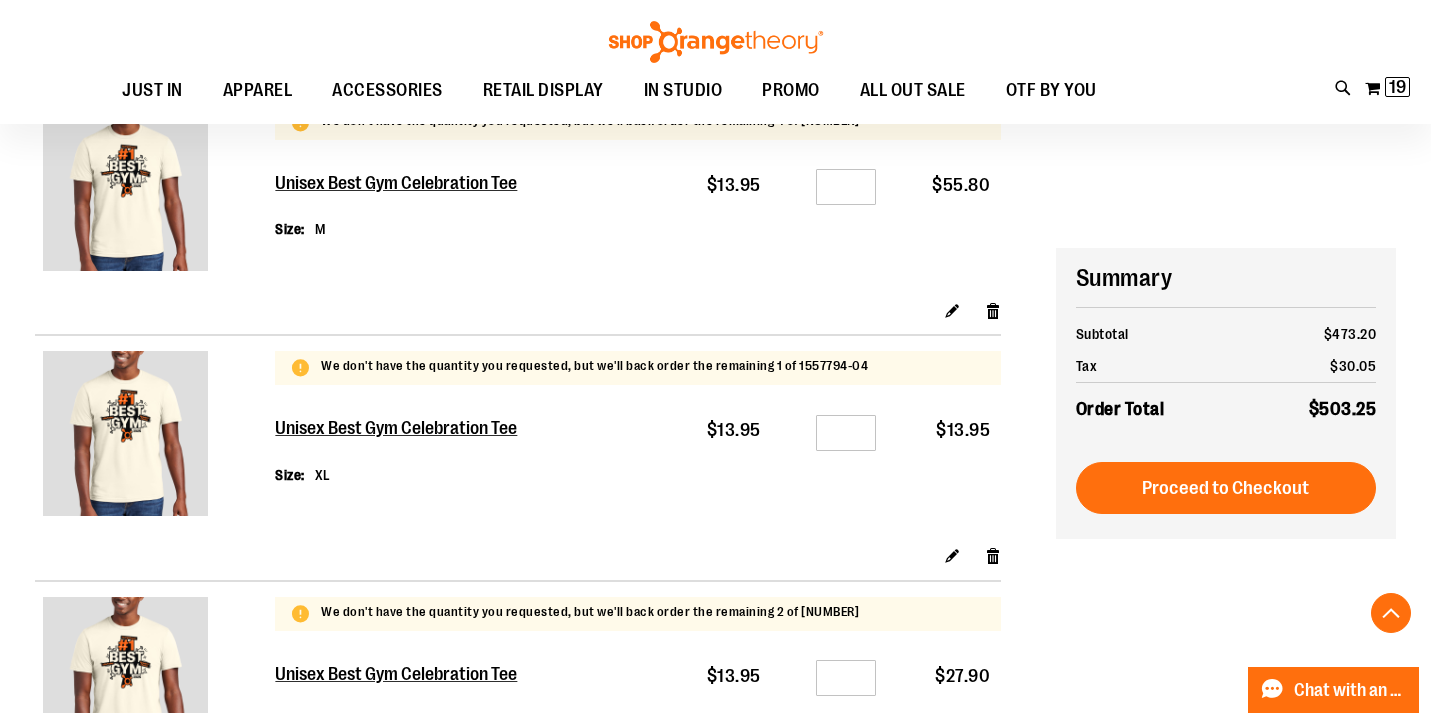scroll, scrollTop: 0, scrollLeft: 0, axis: both 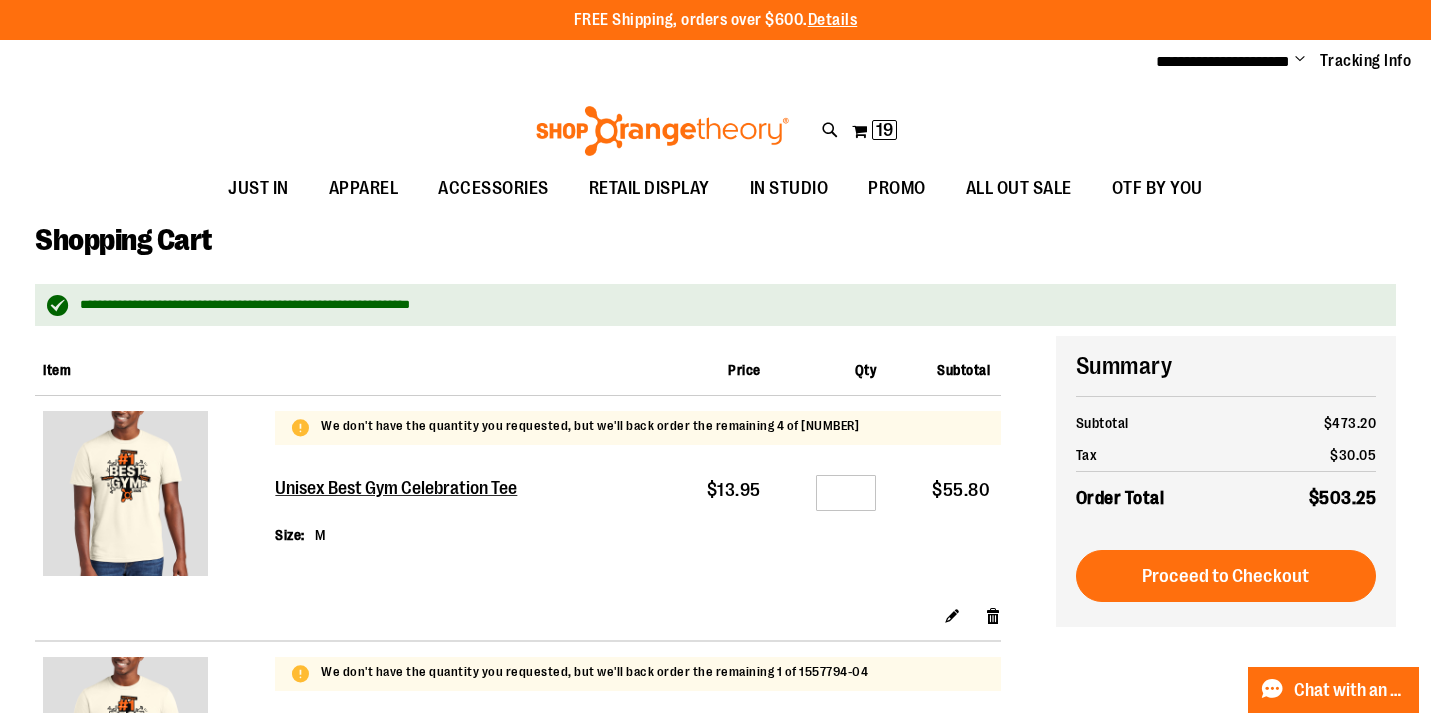type on "**********" 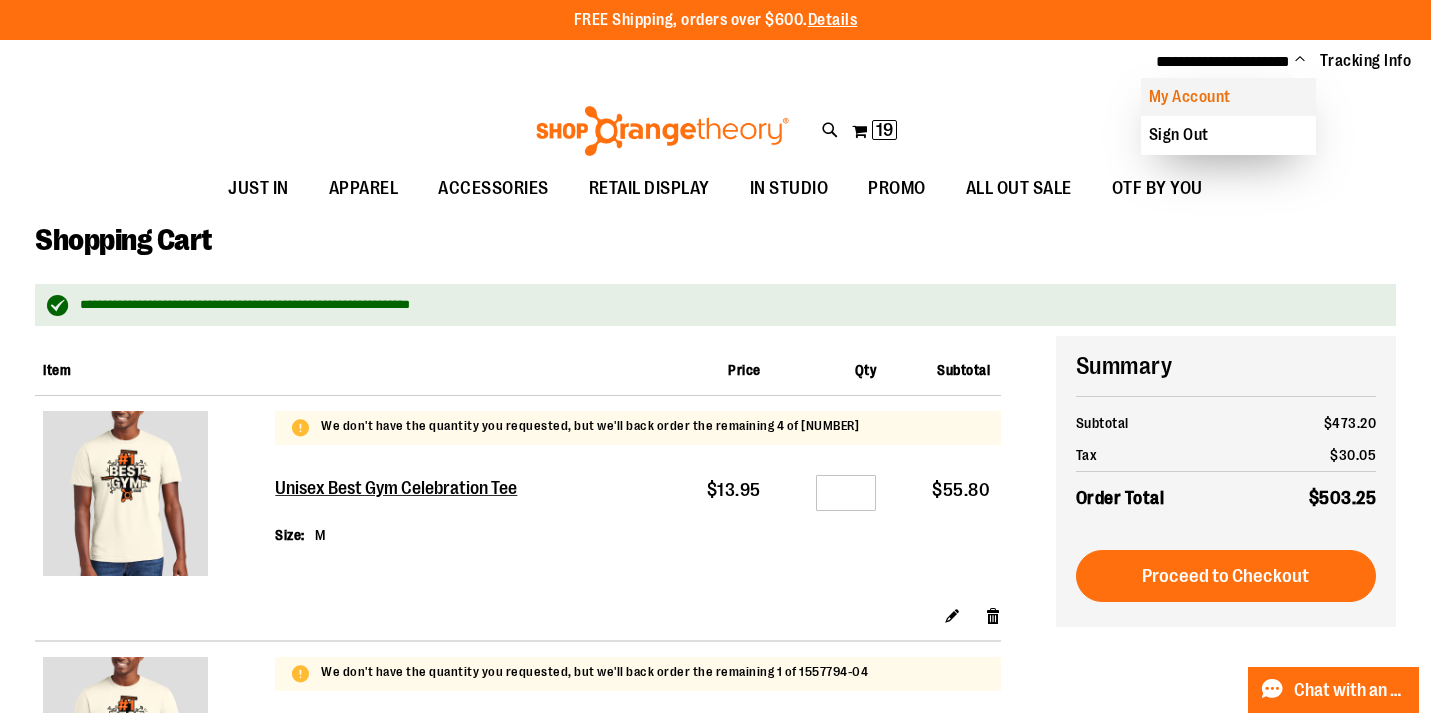 click on "My Account" at bounding box center (1228, 97) 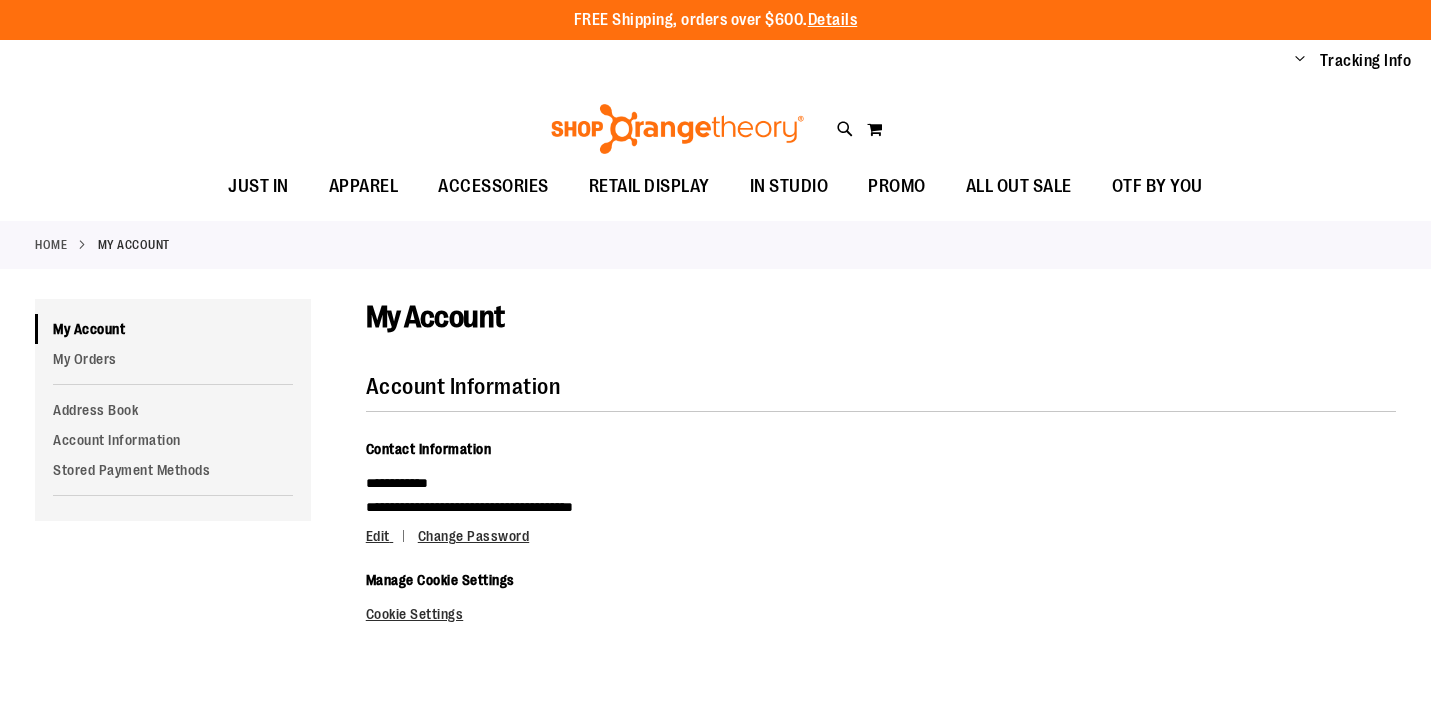 scroll, scrollTop: 0, scrollLeft: 0, axis: both 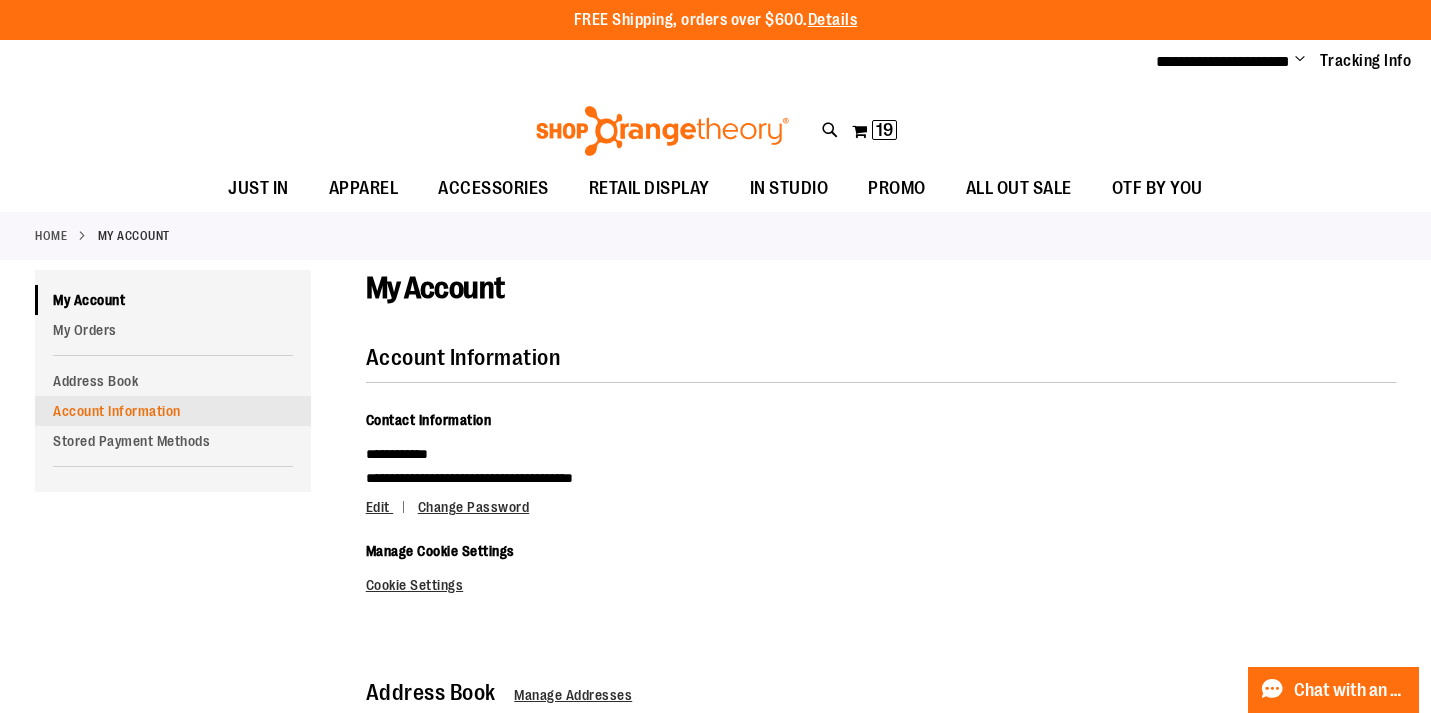 type on "**********" 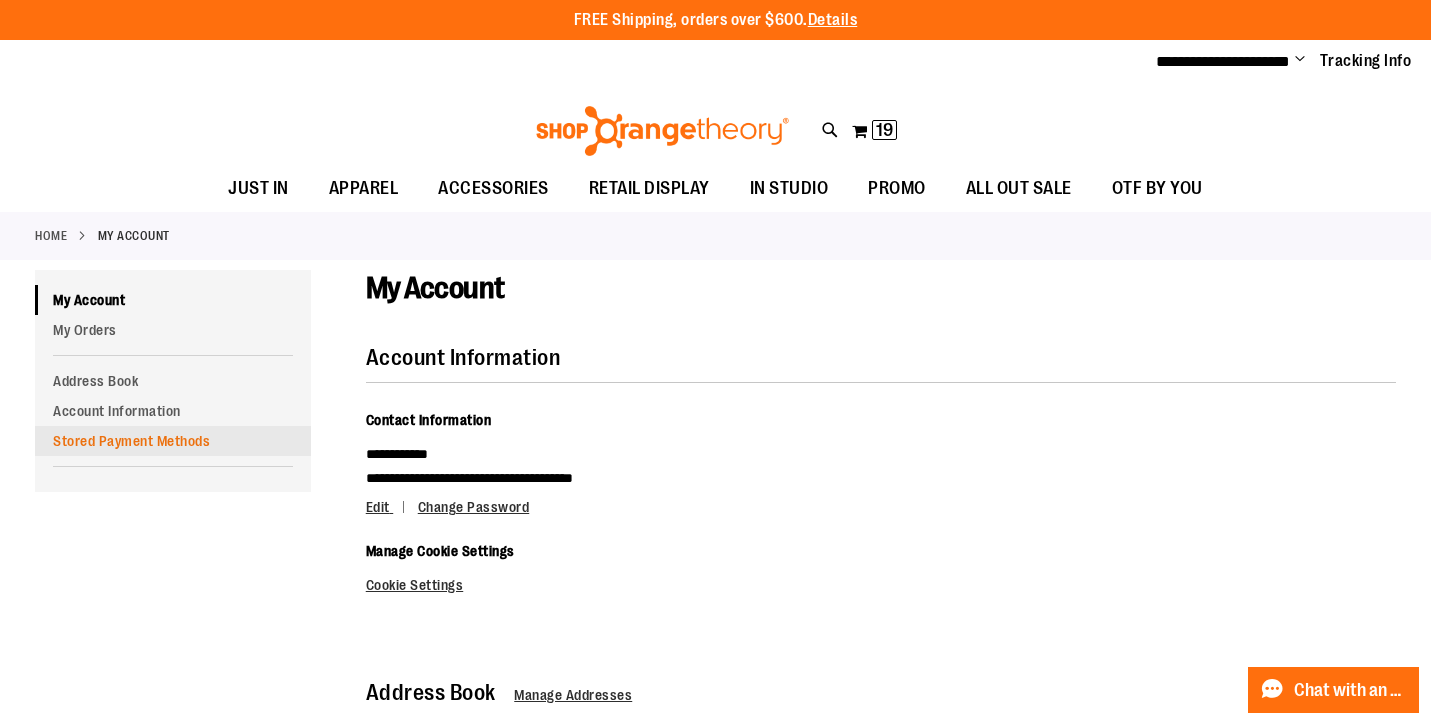 click on "Stored Payment Methods" at bounding box center (173, 441) 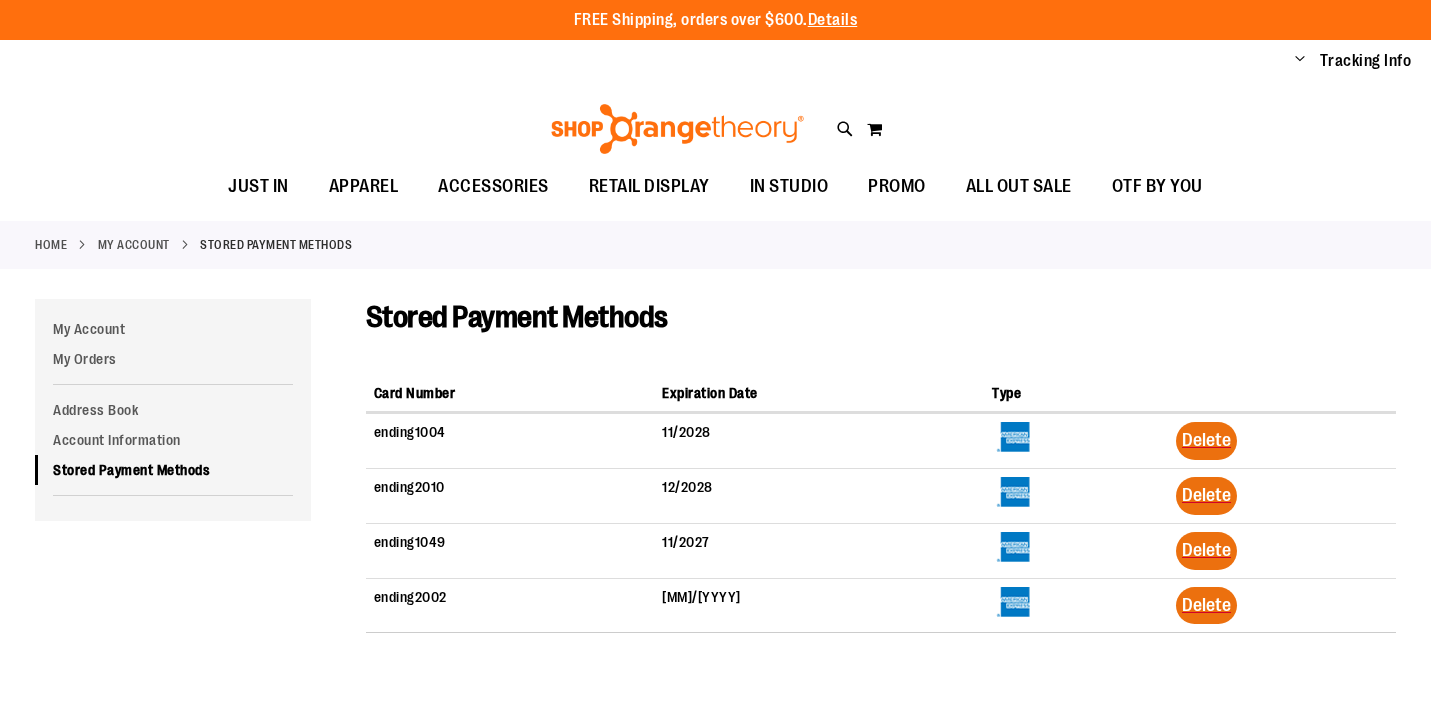 scroll, scrollTop: 0, scrollLeft: 0, axis: both 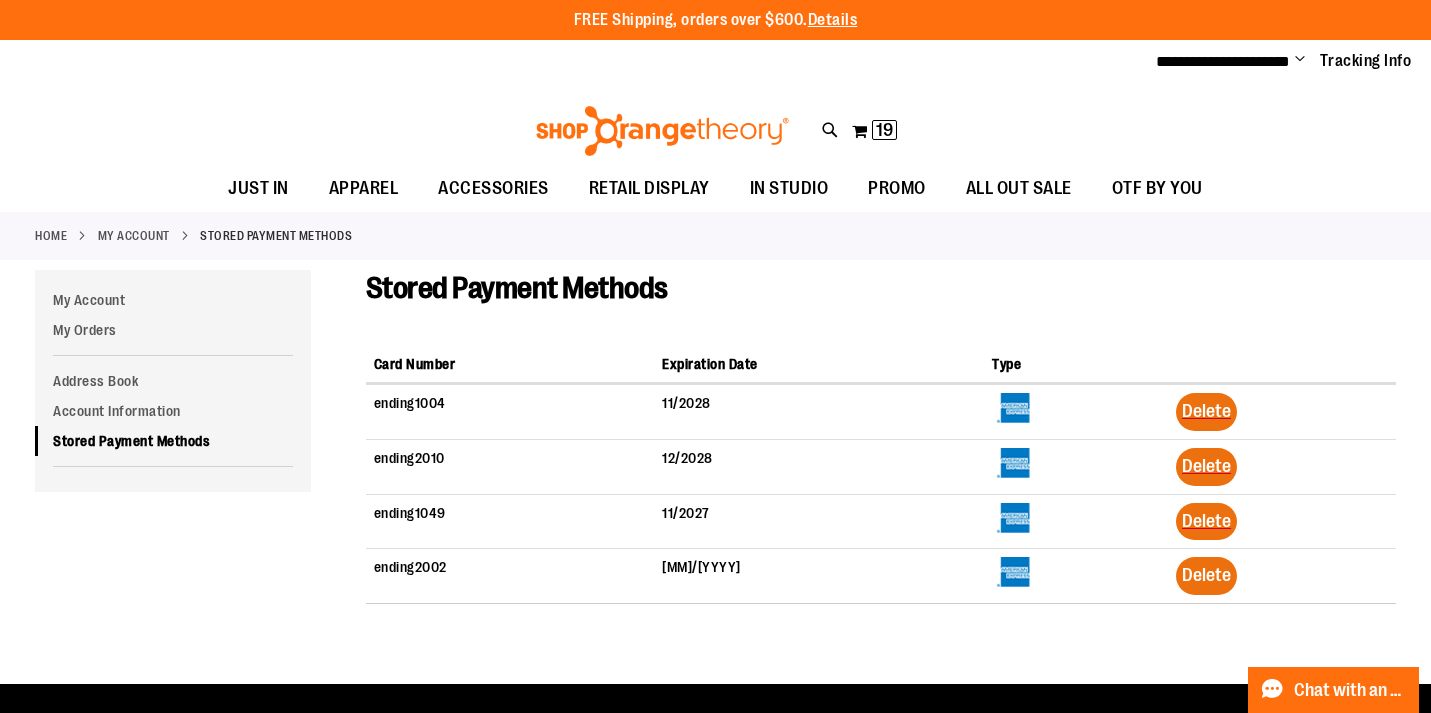 type on "**********" 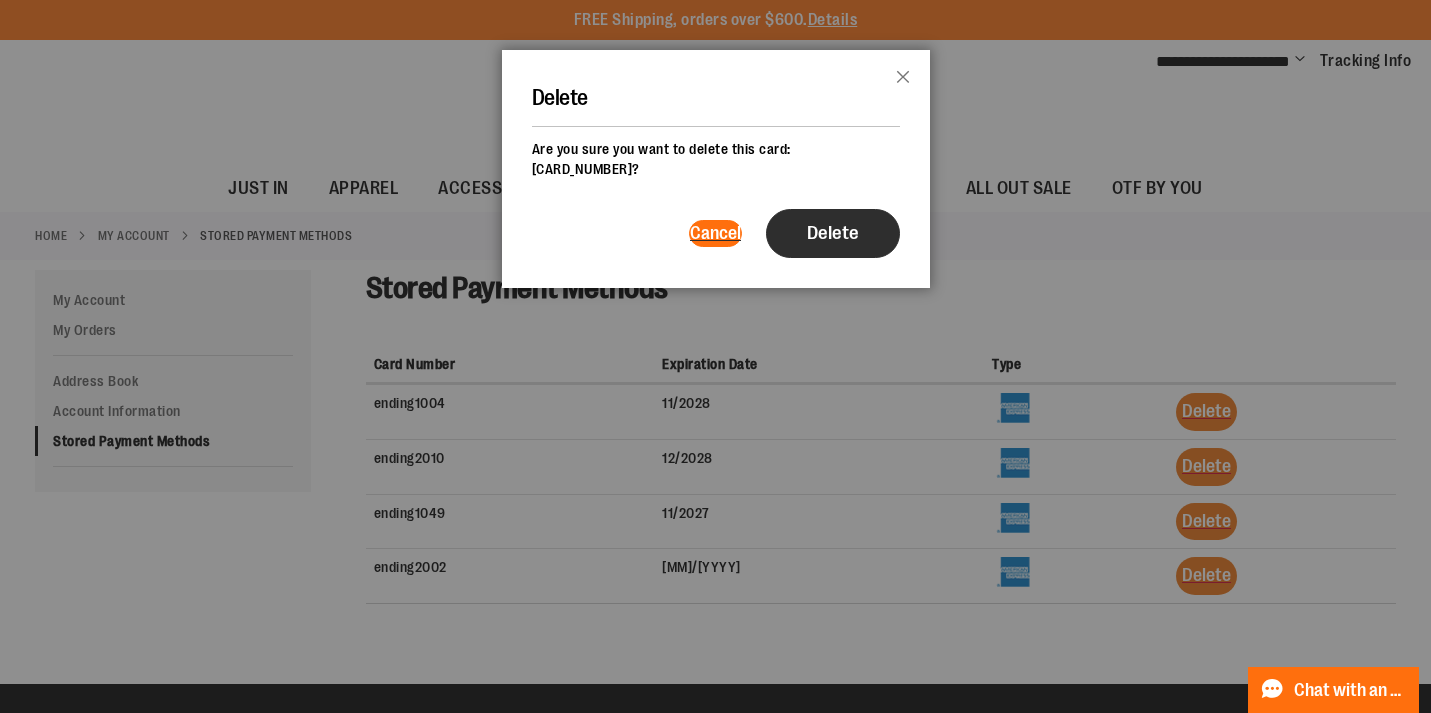 click on "Delete" at bounding box center [833, 233] 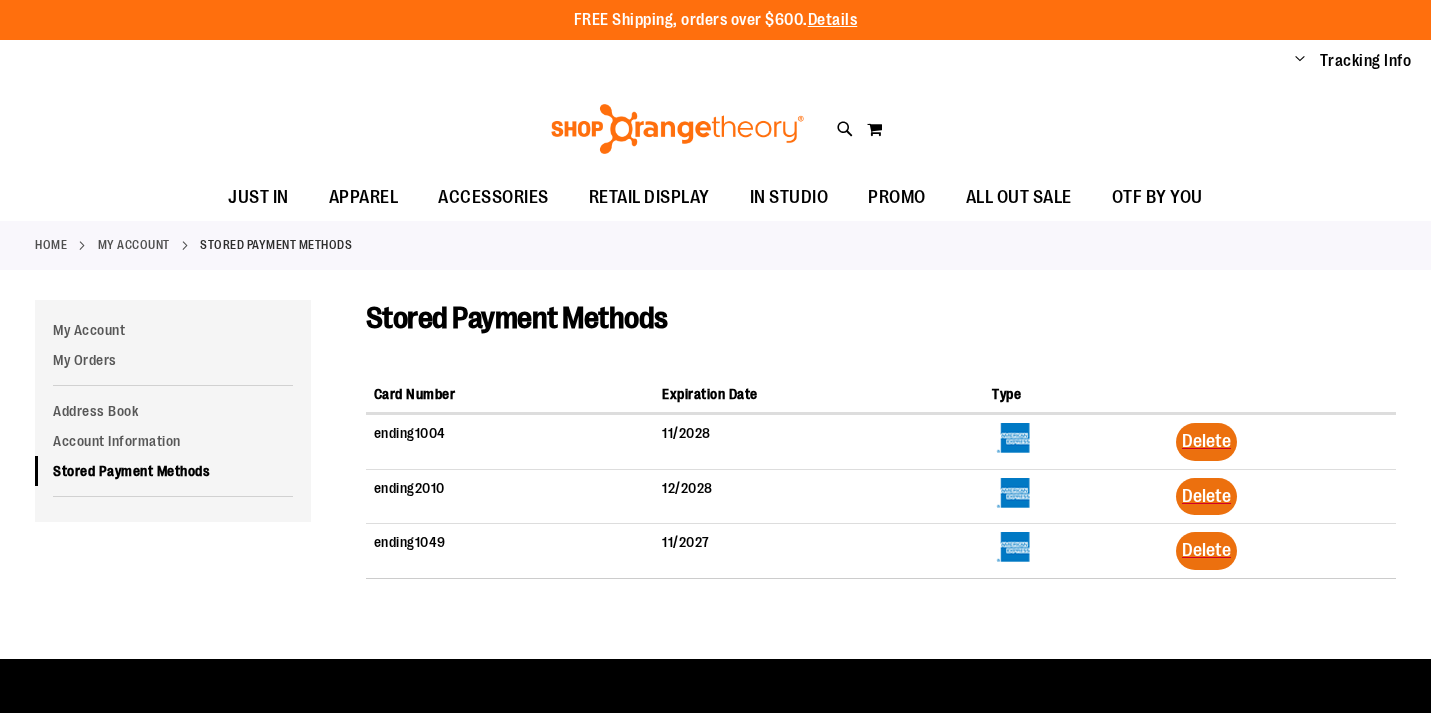 scroll, scrollTop: 0, scrollLeft: 0, axis: both 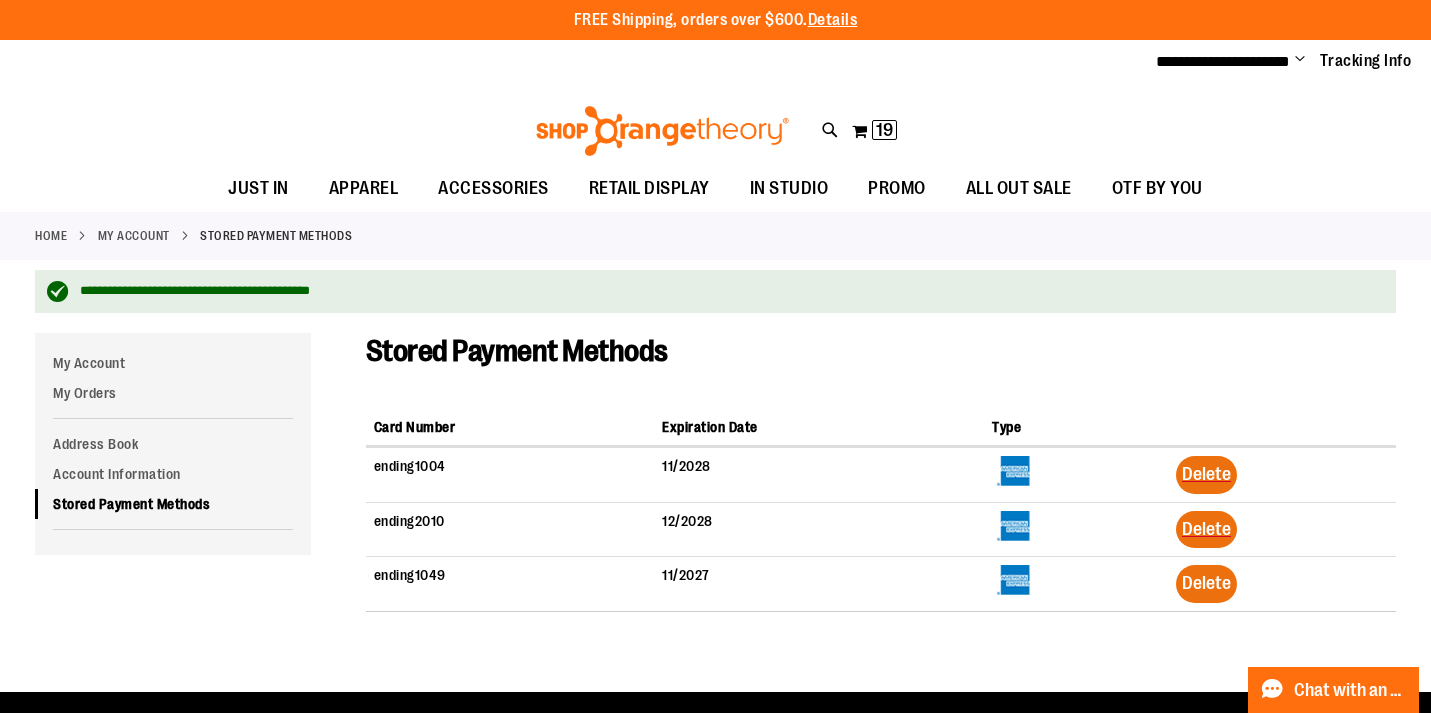 type on "**********" 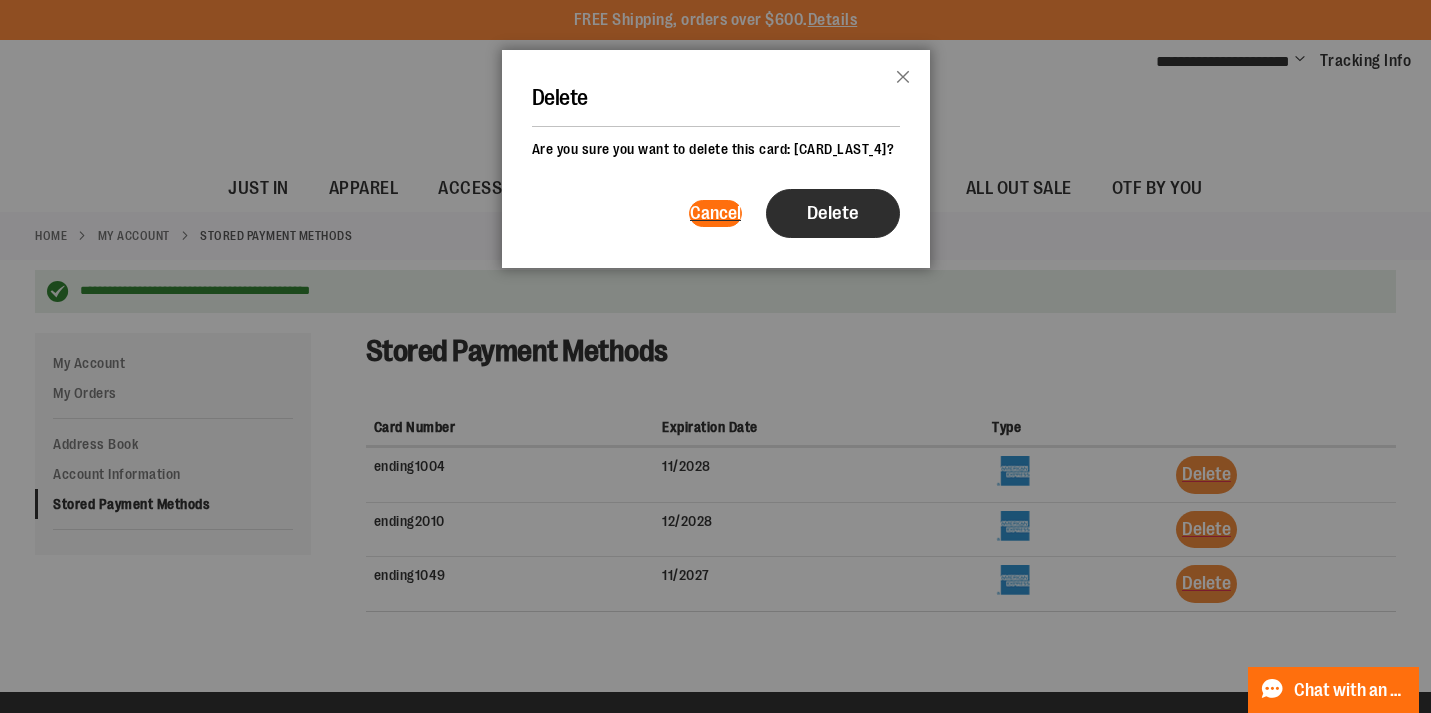 click on "Delete" at bounding box center [833, 213] 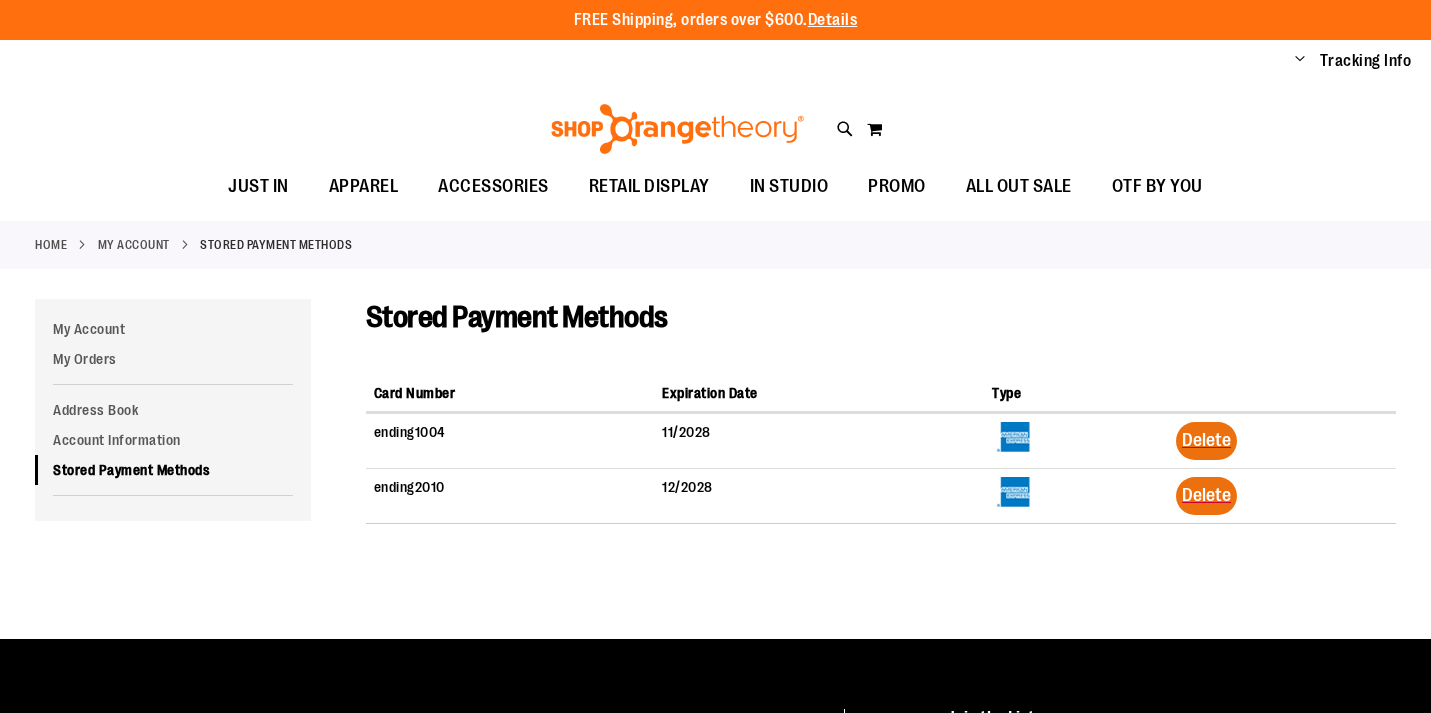 scroll, scrollTop: 0, scrollLeft: 0, axis: both 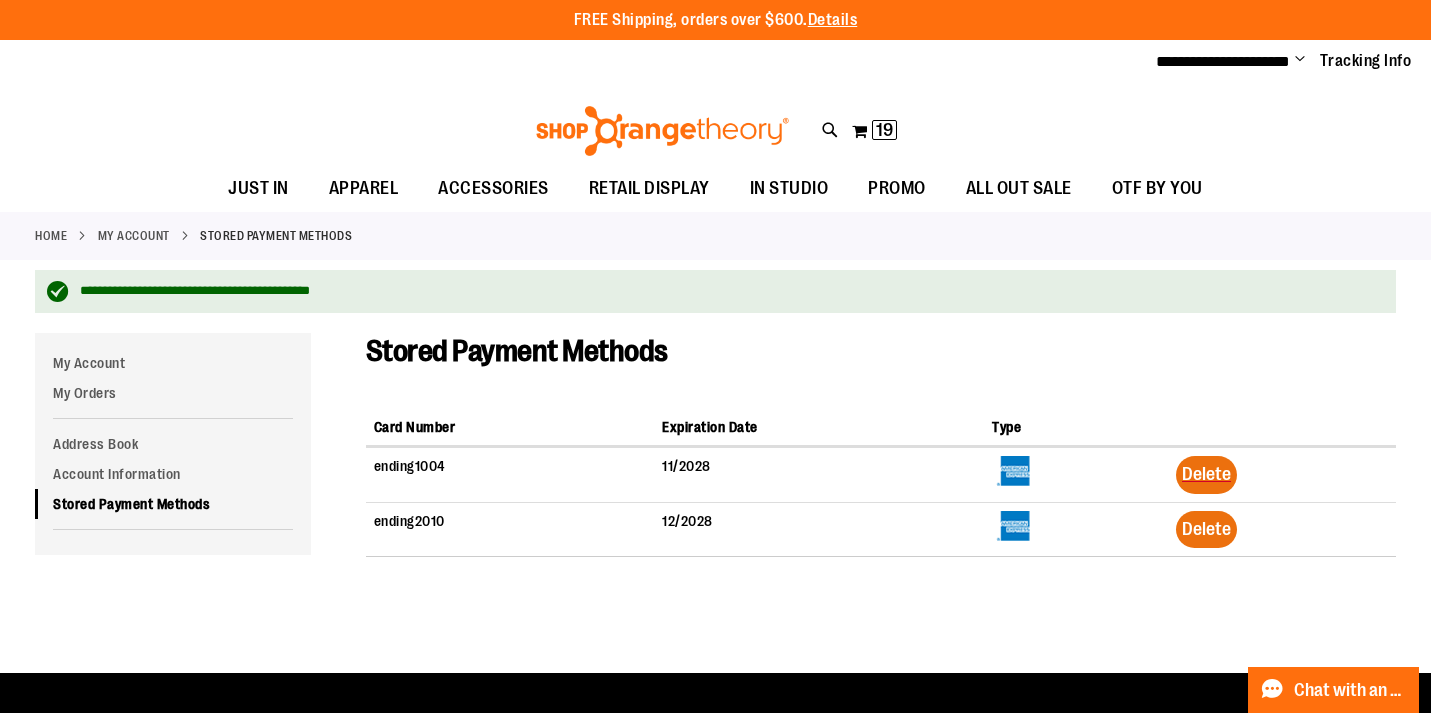 type on "**********" 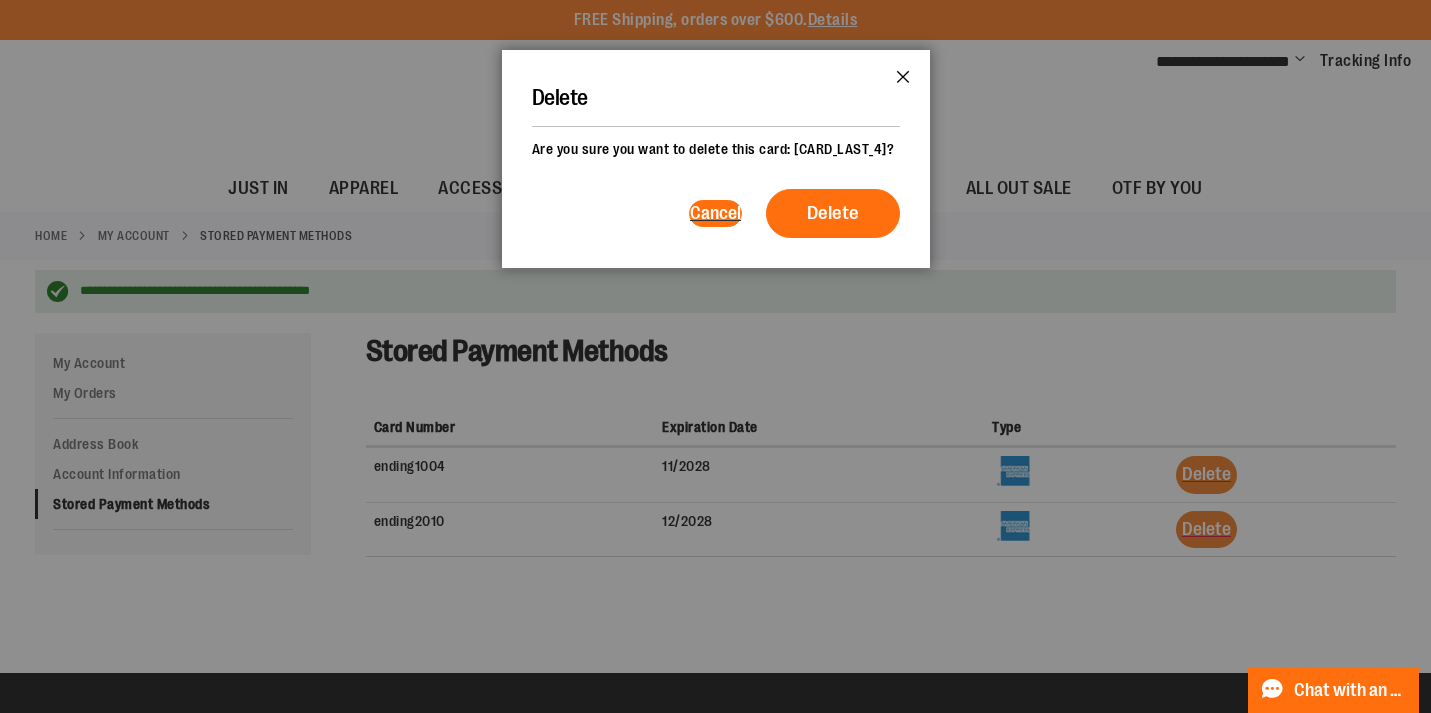 click on "Close" at bounding box center (903, 83) 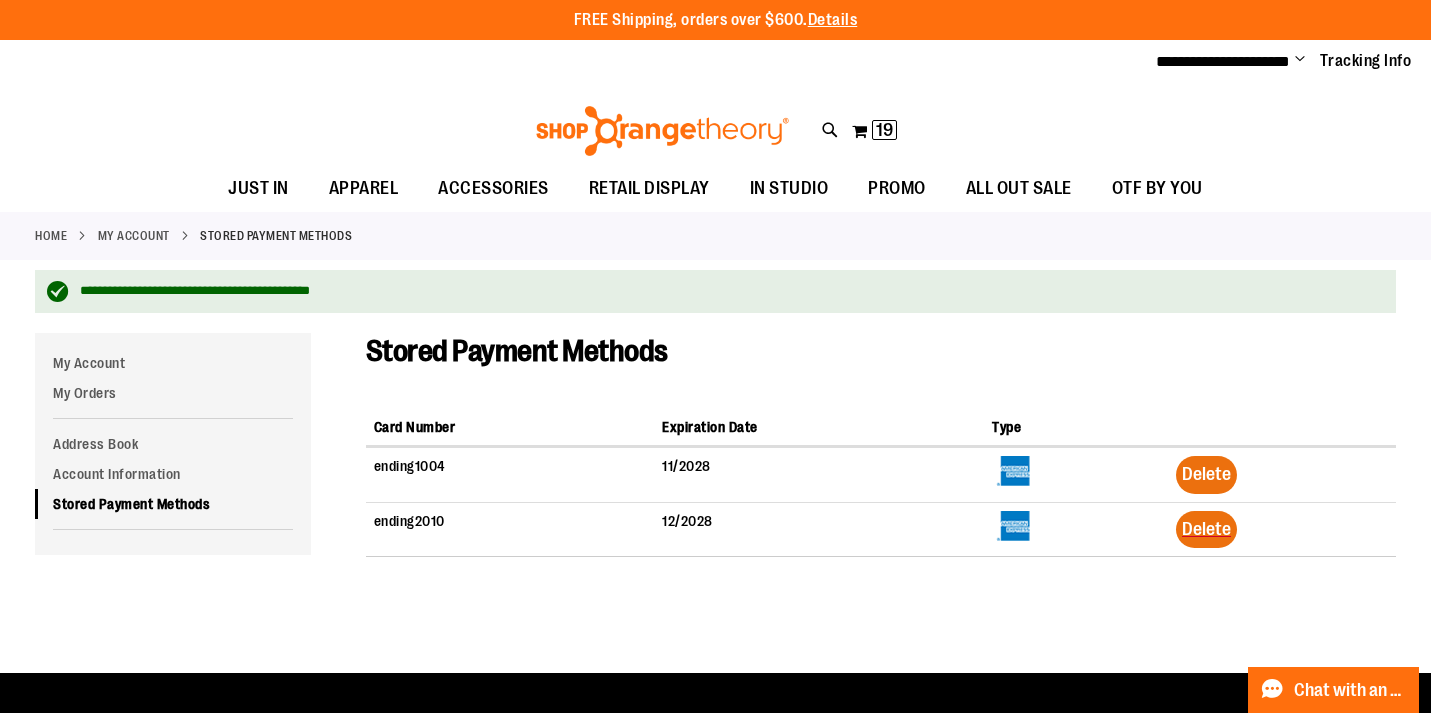 click on "Delete" at bounding box center (1206, 474) 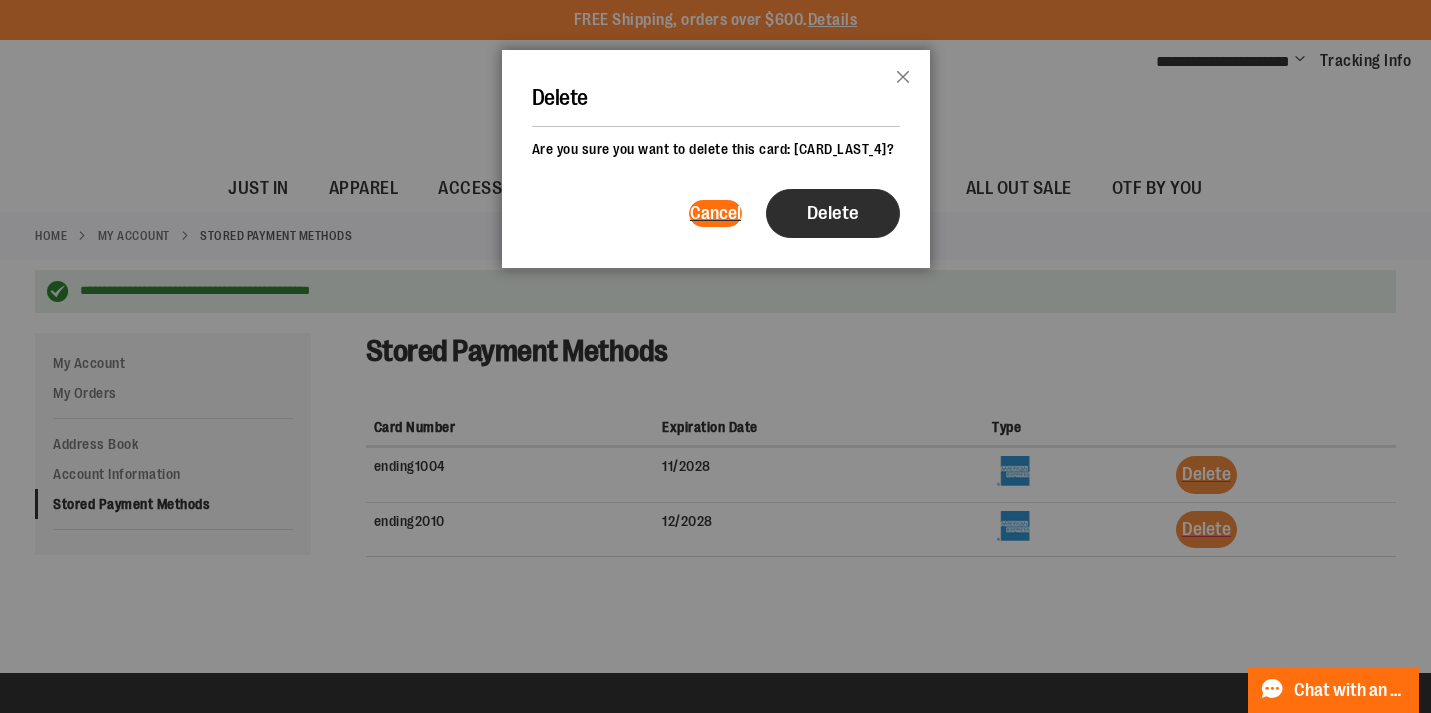 click on "Delete" at bounding box center [833, 213] 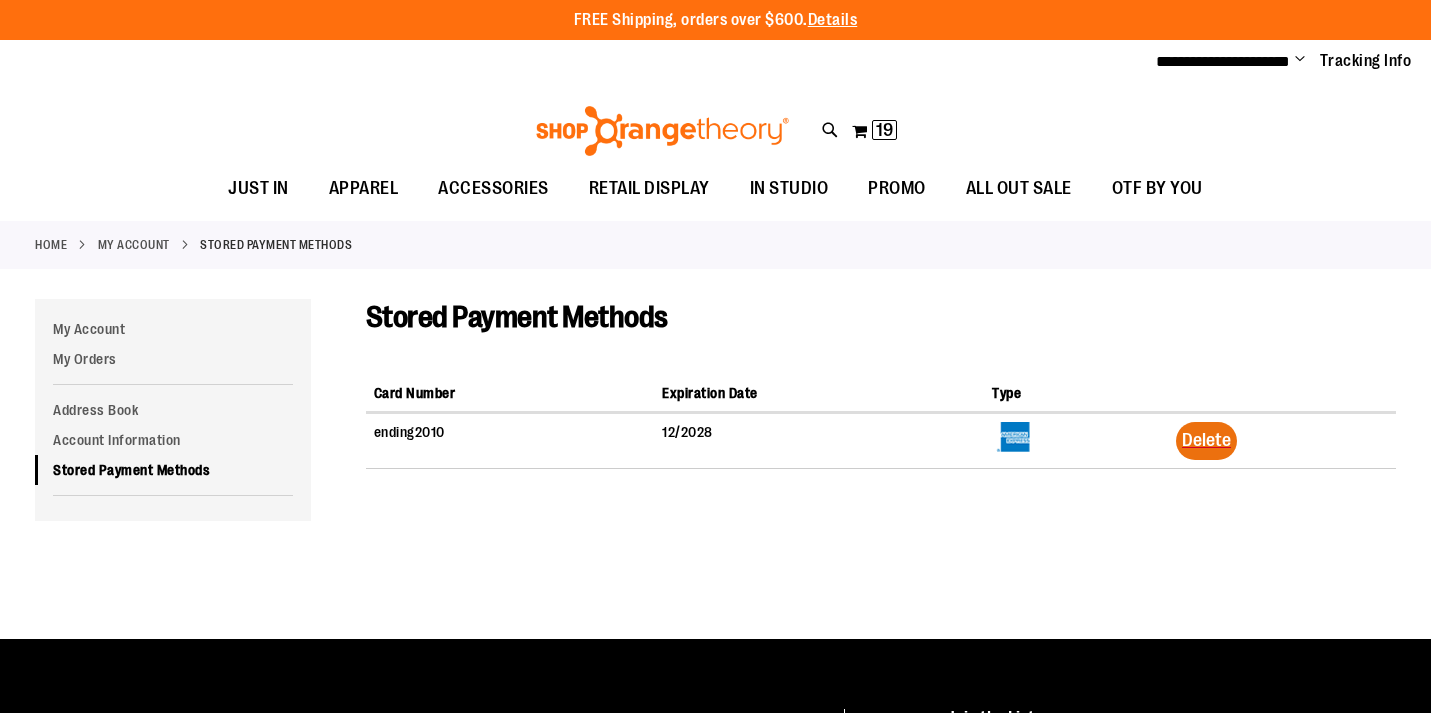 scroll, scrollTop: 0, scrollLeft: 0, axis: both 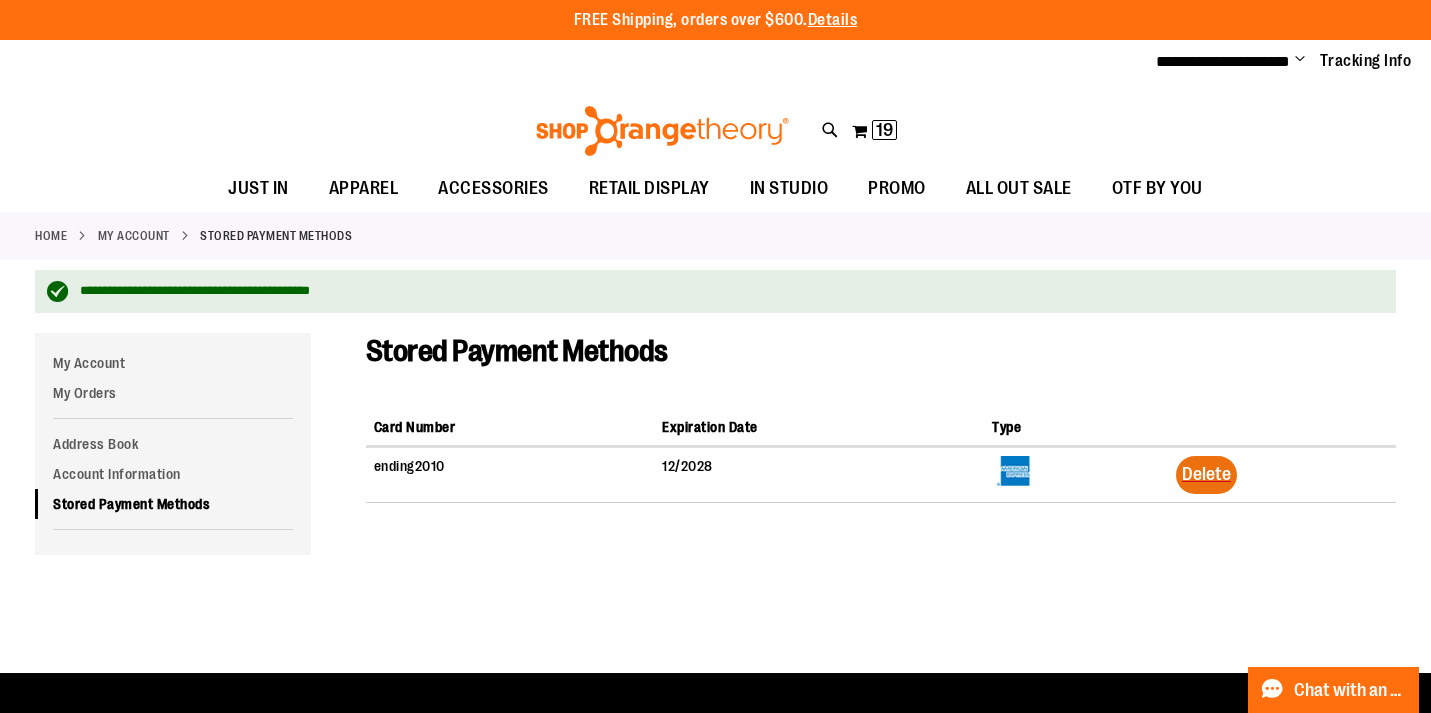 type on "**********" 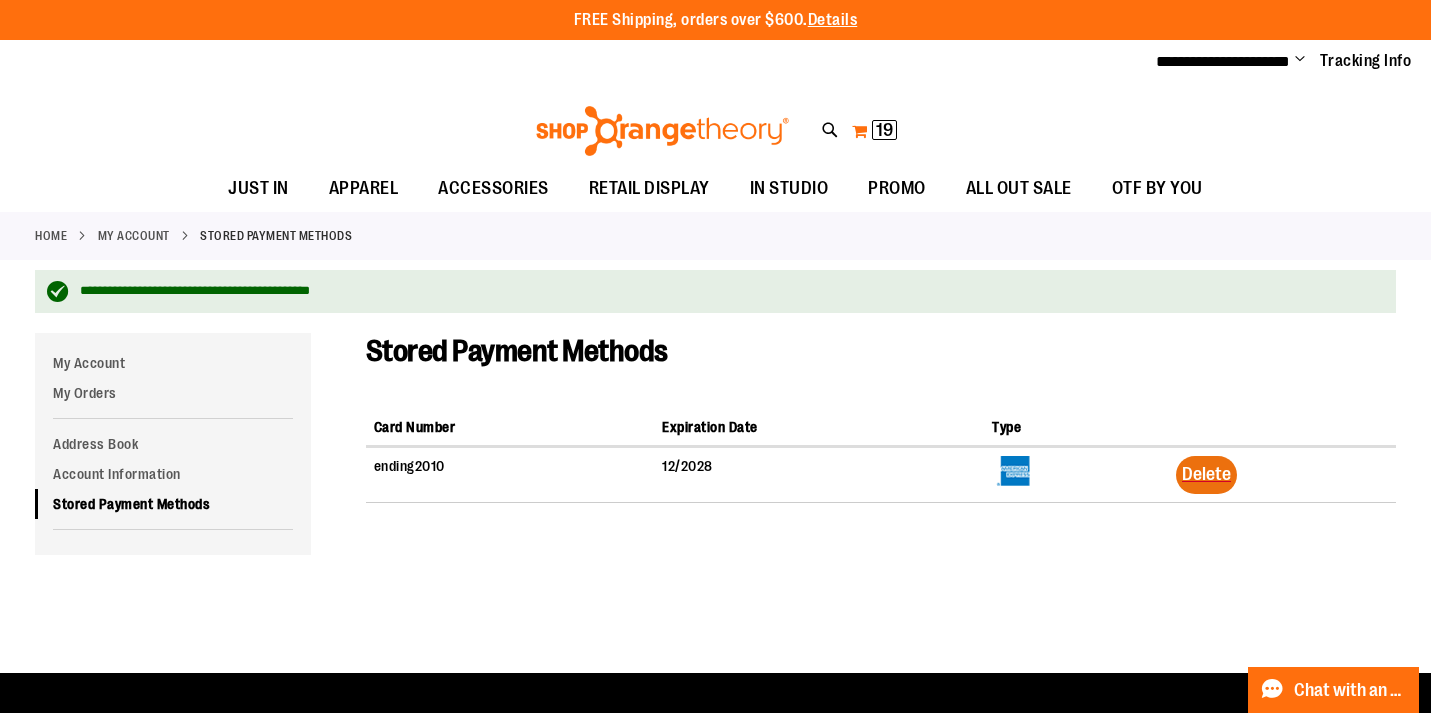 click on "19" at bounding box center (884, 130) 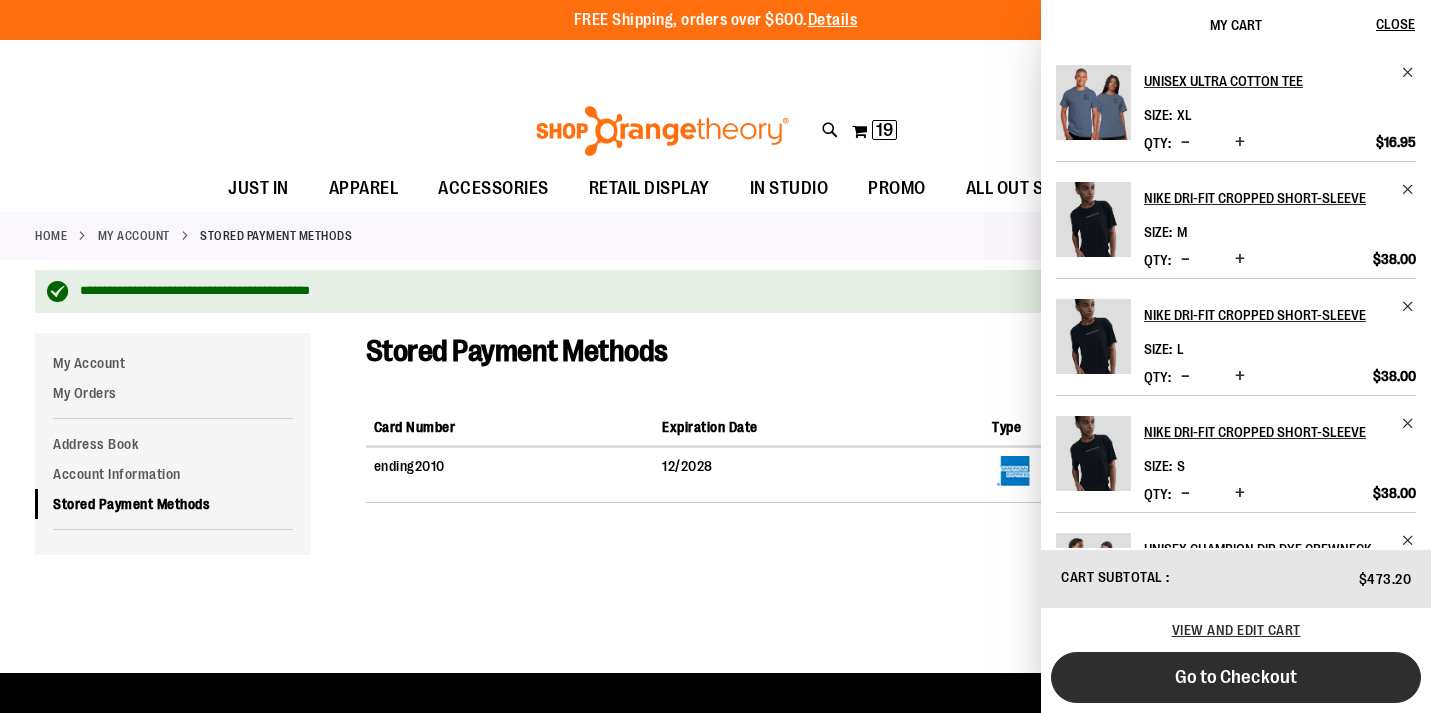click on "Go to Checkout" at bounding box center (1236, 677) 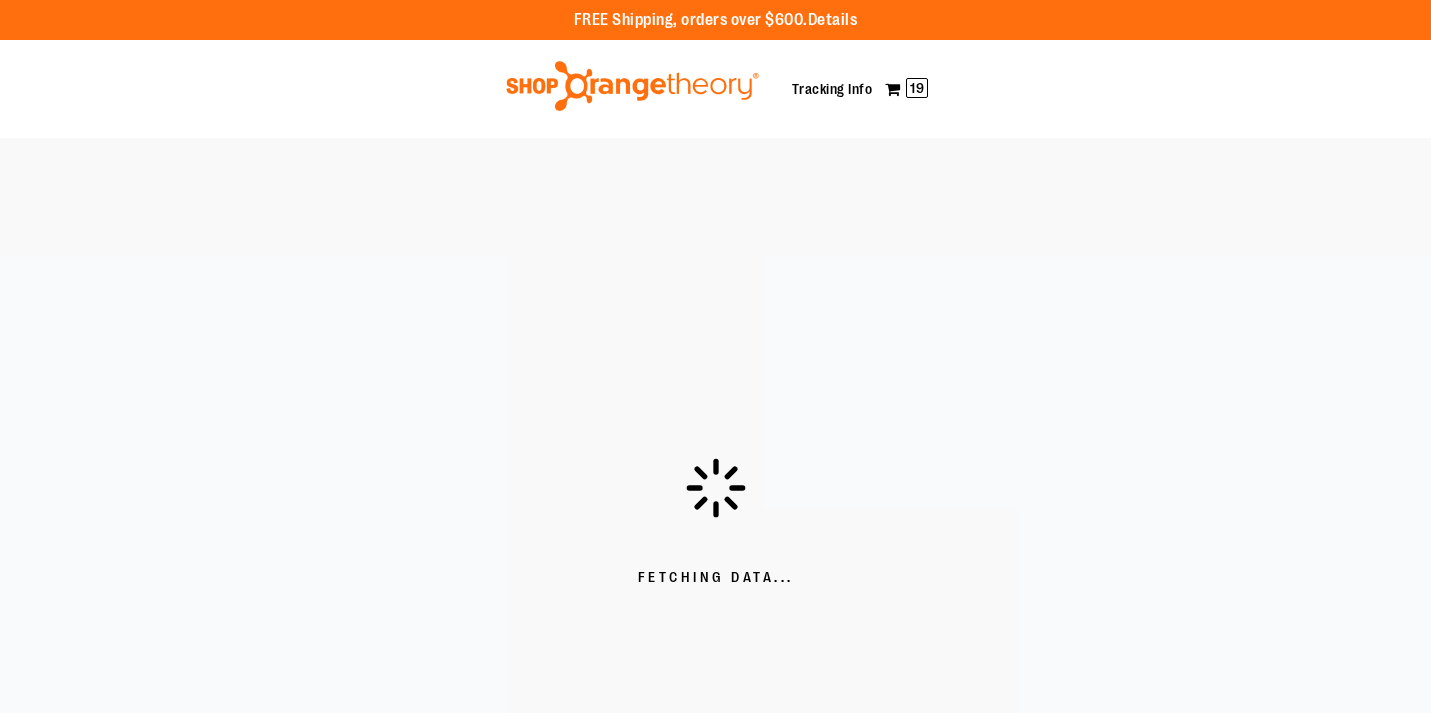 scroll, scrollTop: 0, scrollLeft: 0, axis: both 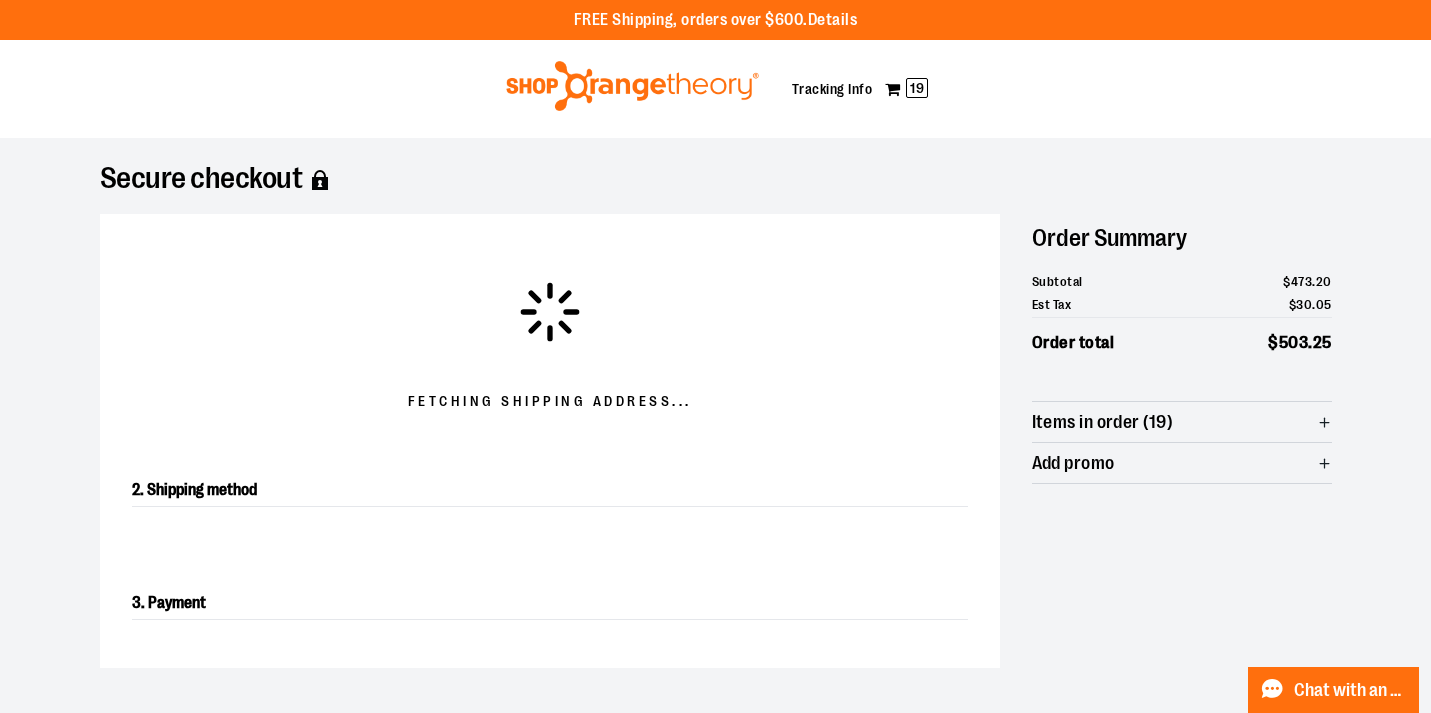 click 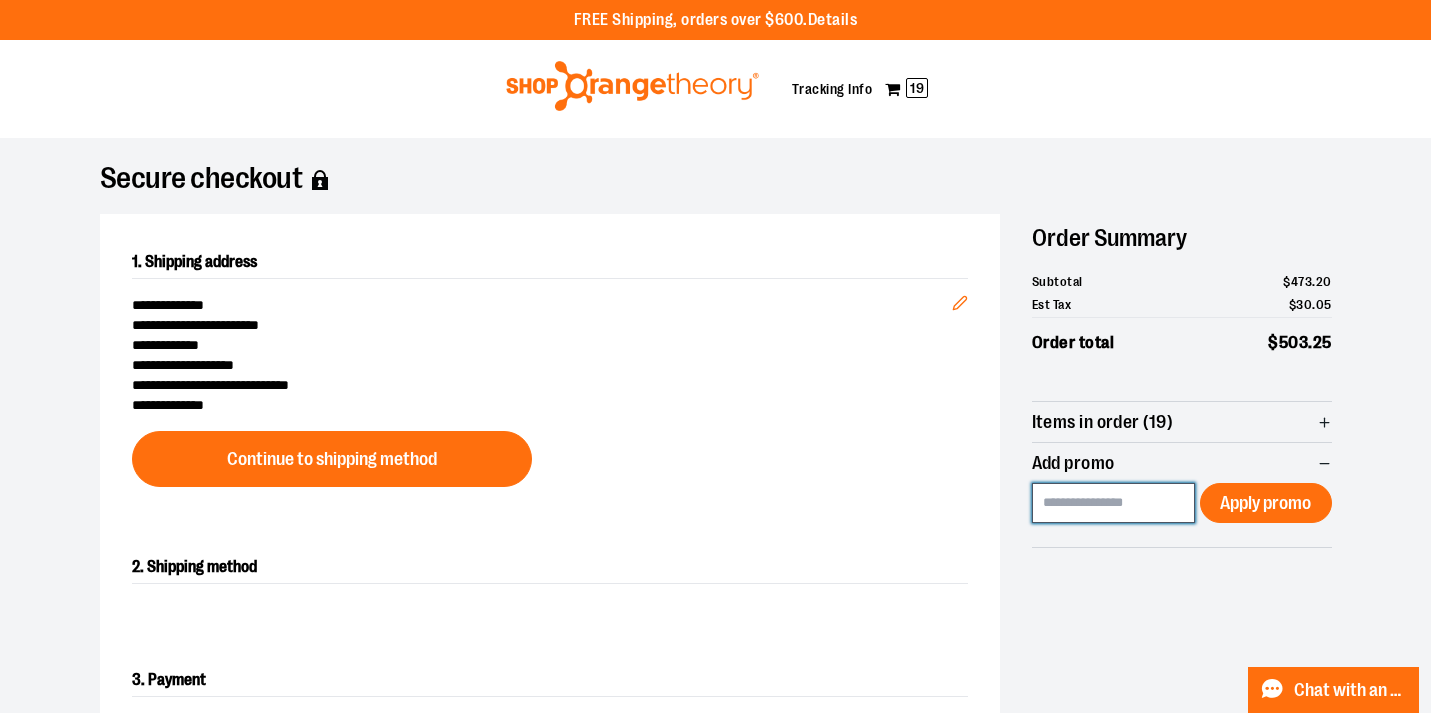 click at bounding box center (1114, 503) 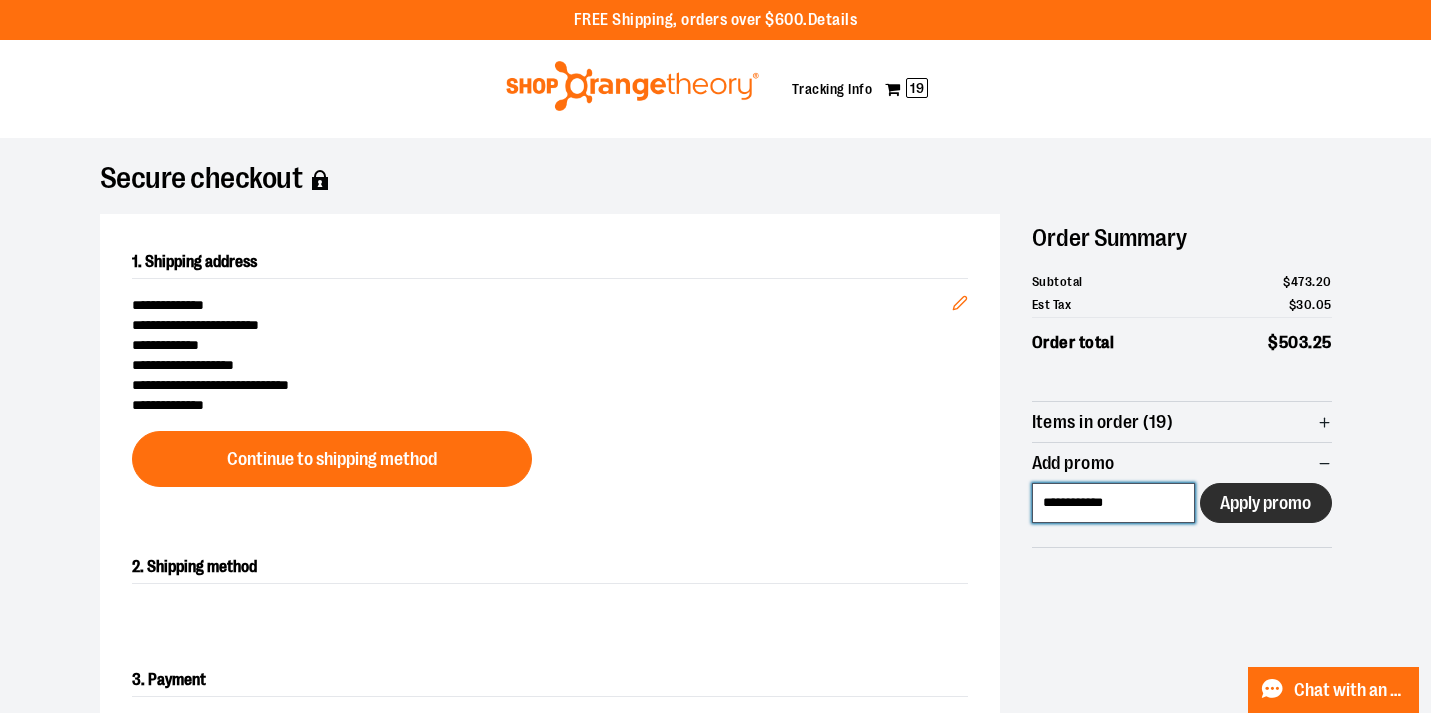 type on "**********" 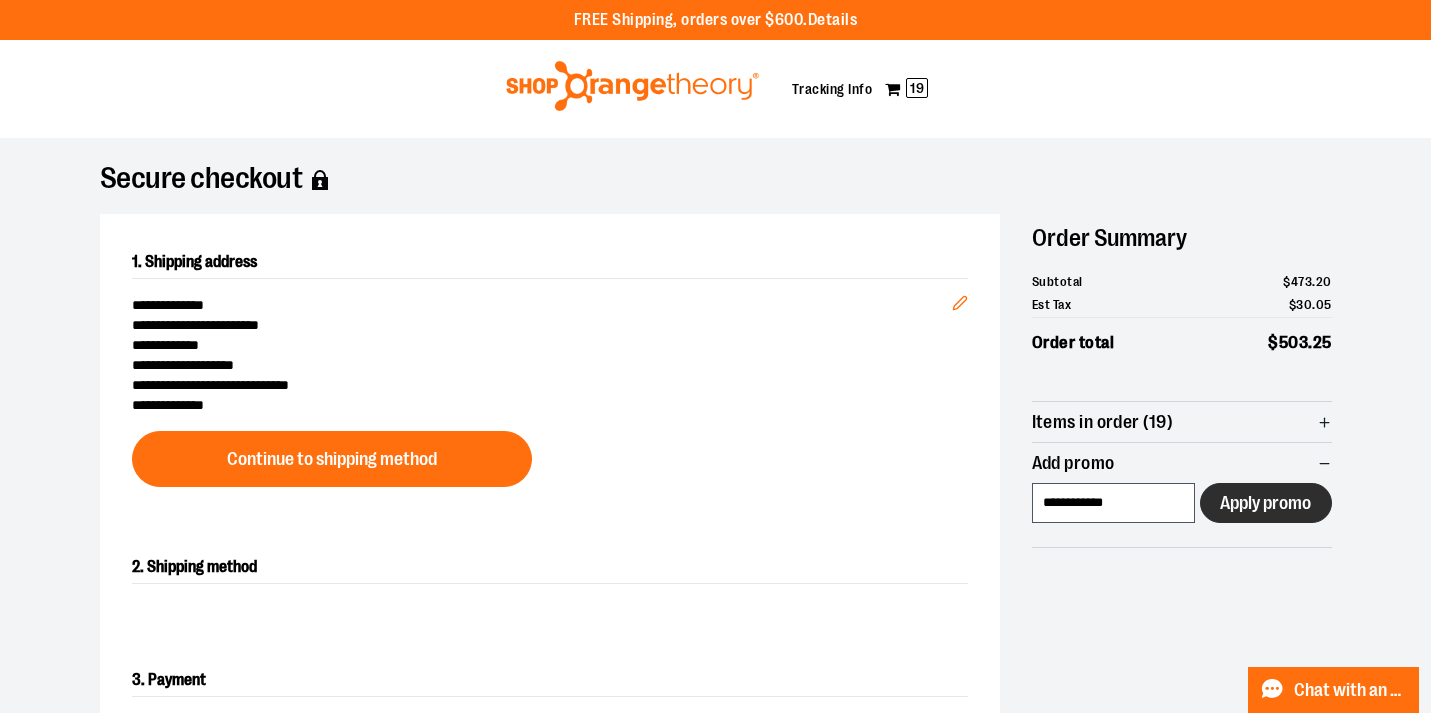 click on "Apply promo" at bounding box center (1265, 503) 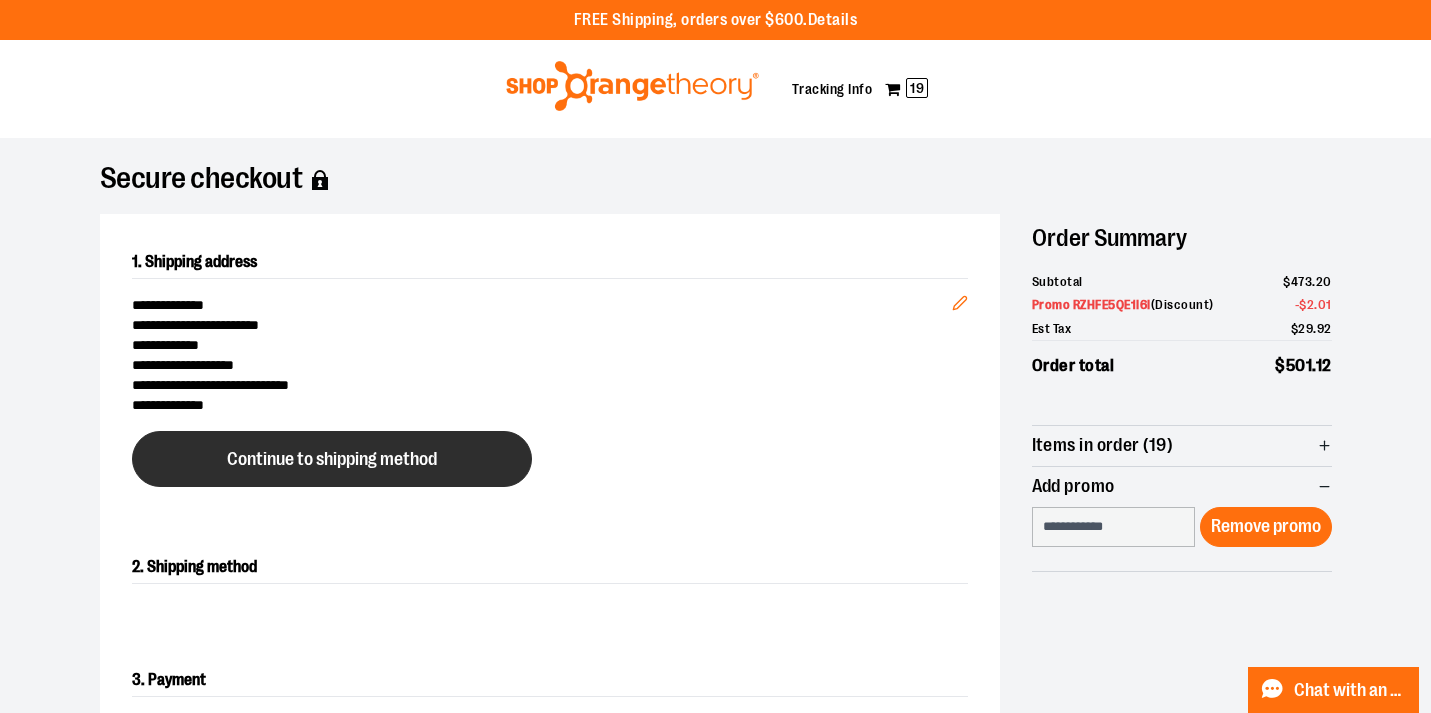 click on "Continue to shipping method" at bounding box center (332, 459) 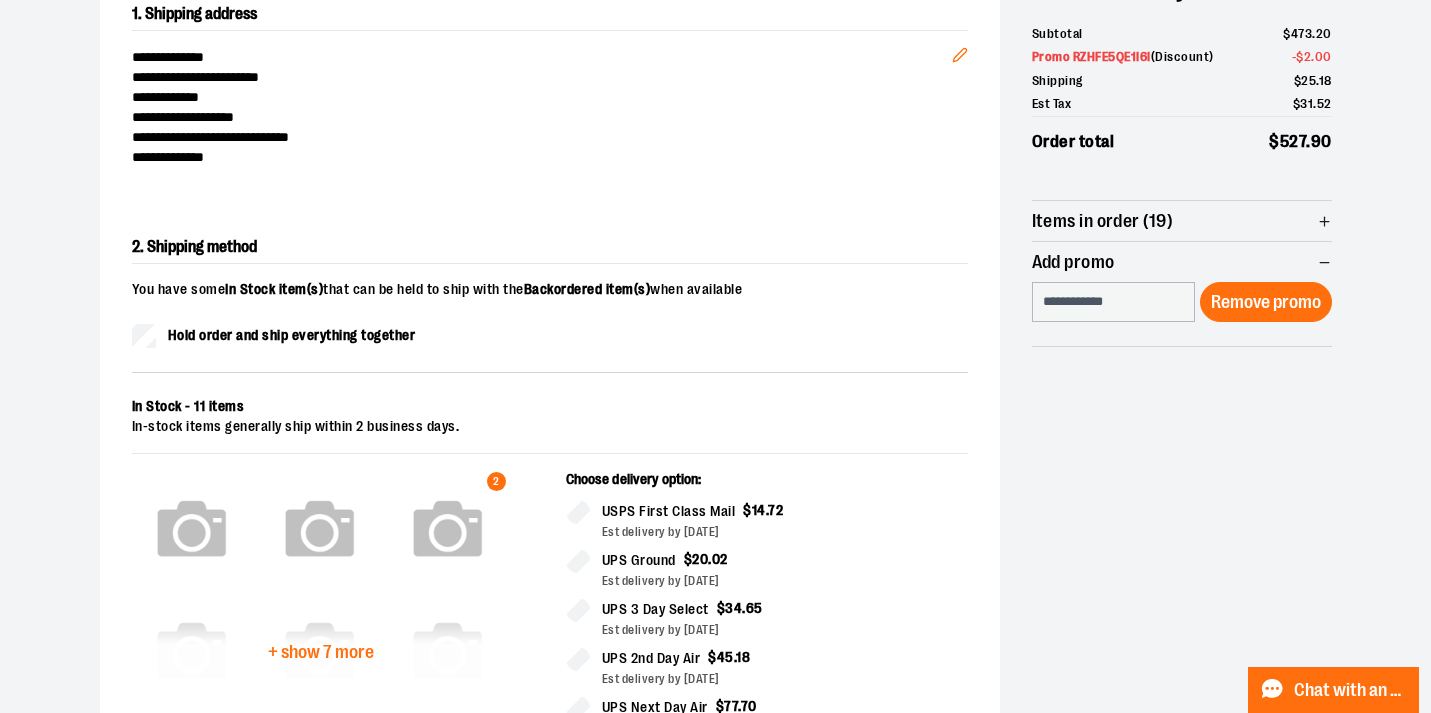 scroll, scrollTop: 250, scrollLeft: 0, axis: vertical 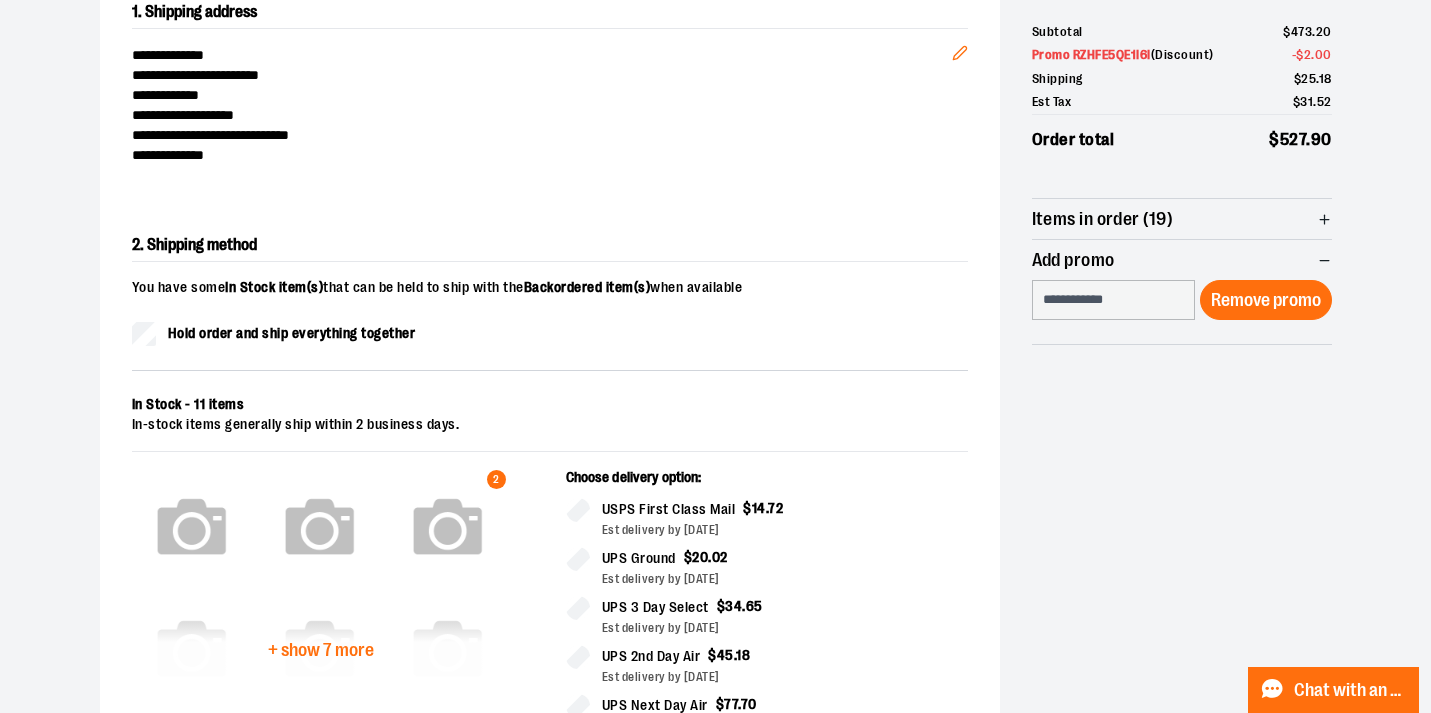 click on "Hold order and ship everything together" at bounding box center [292, 333] 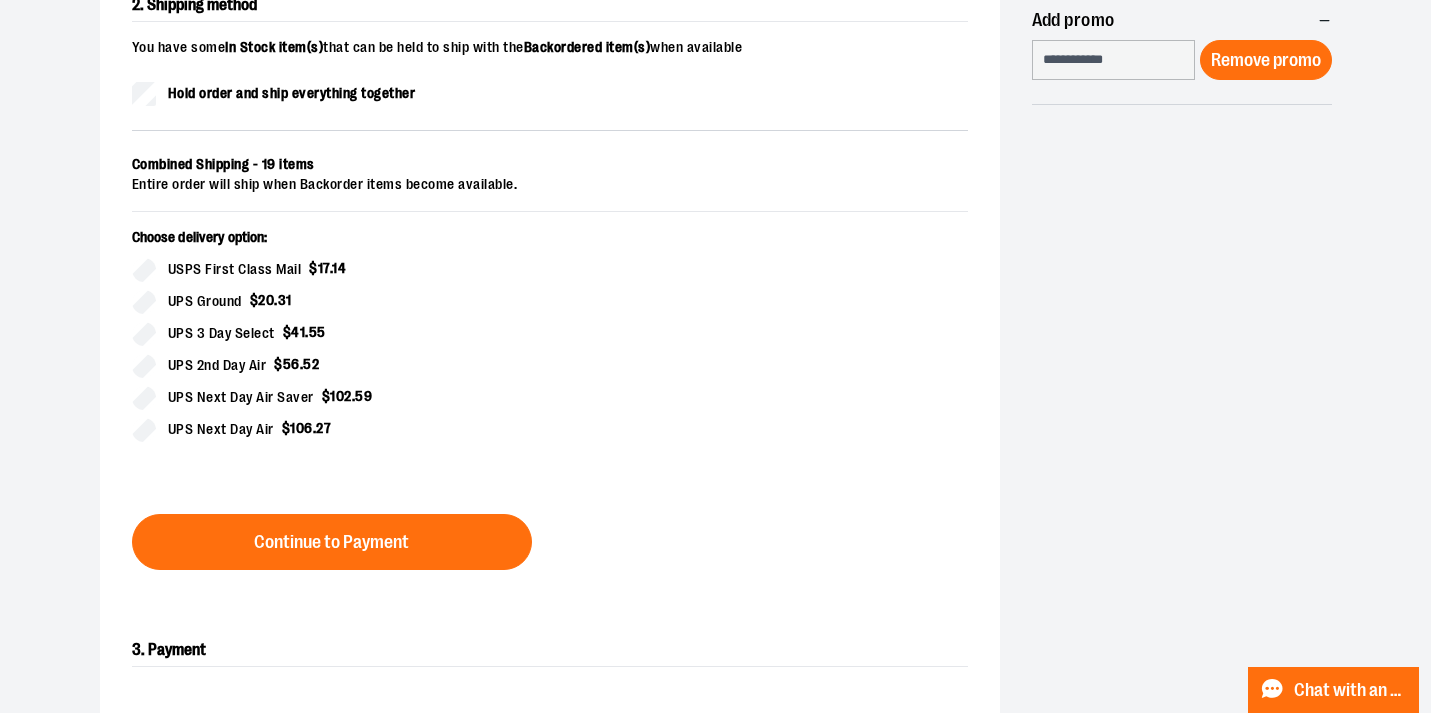 scroll, scrollTop: 500, scrollLeft: 0, axis: vertical 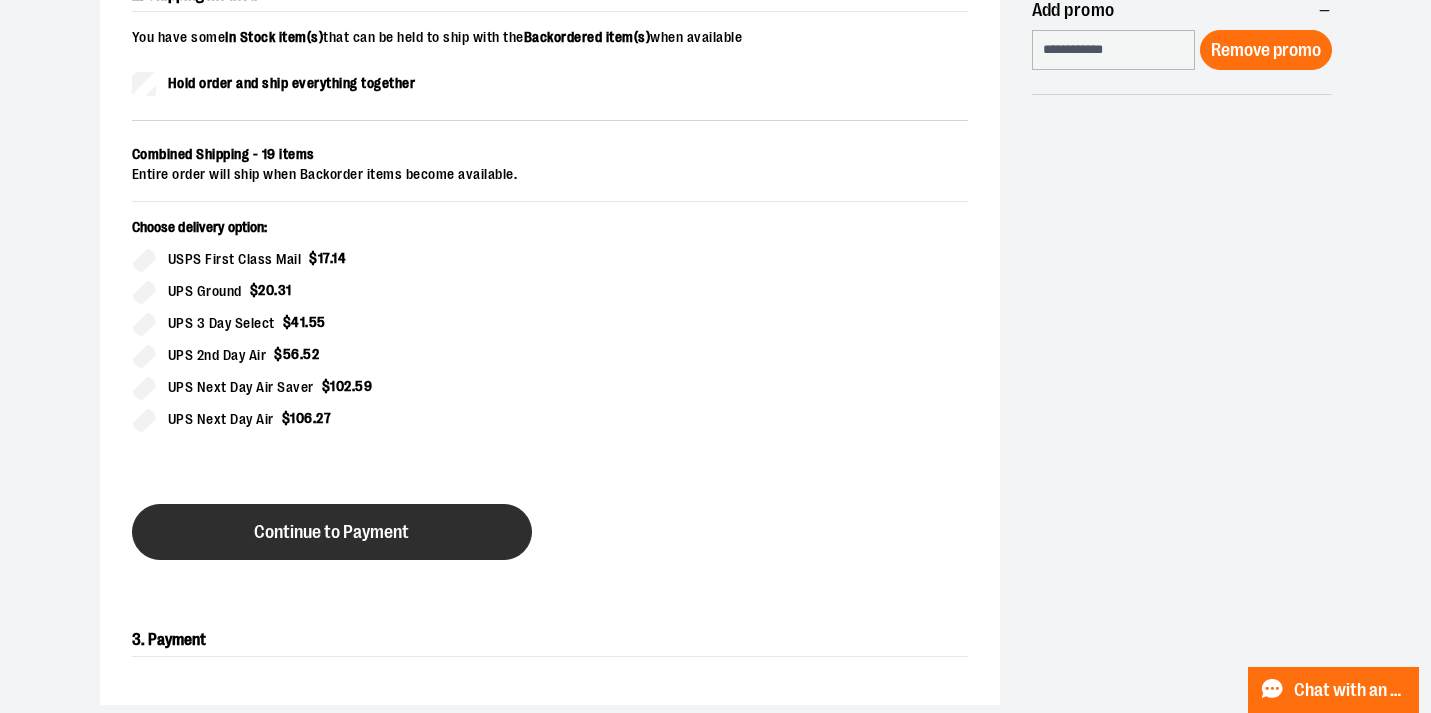 click on "Continue to Payment" at bounding box center (332, 532) 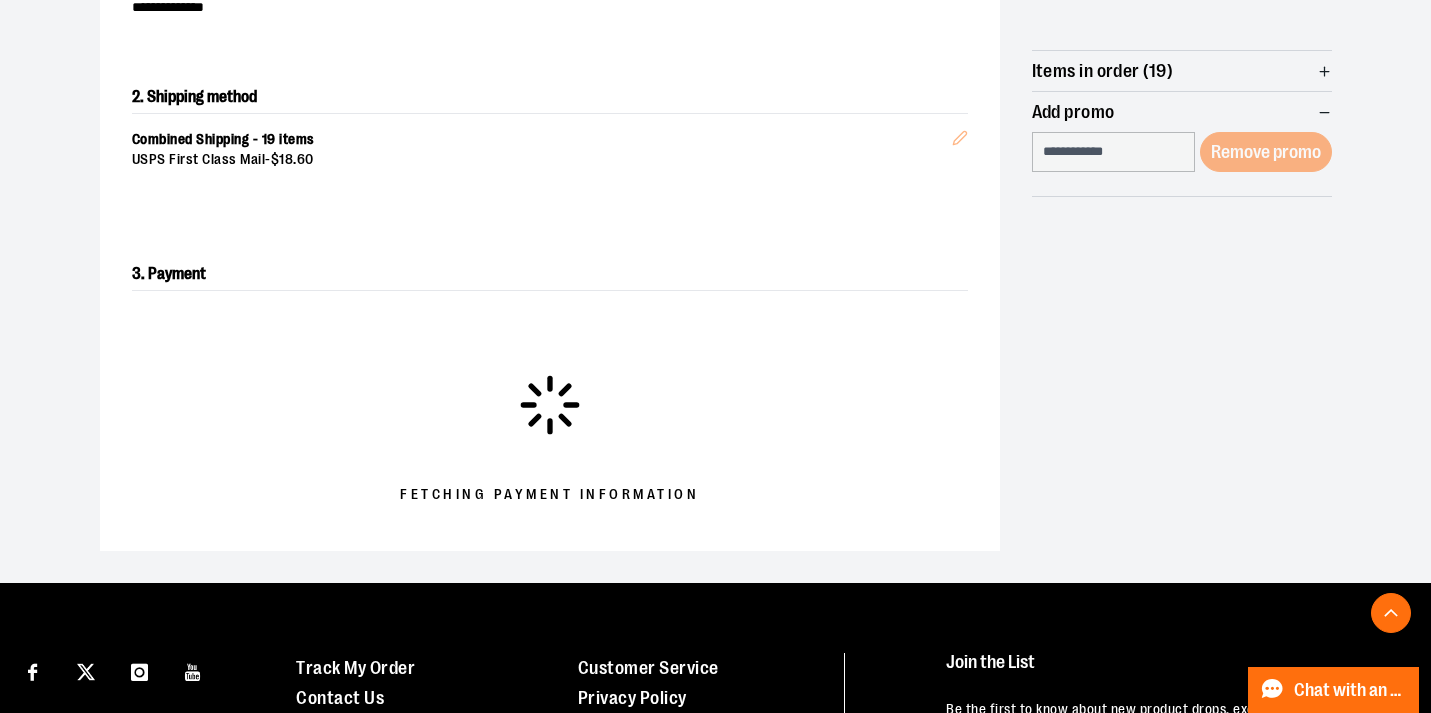 scroll, scrollTop: 390, scrollLeft: 0, axis: vertical 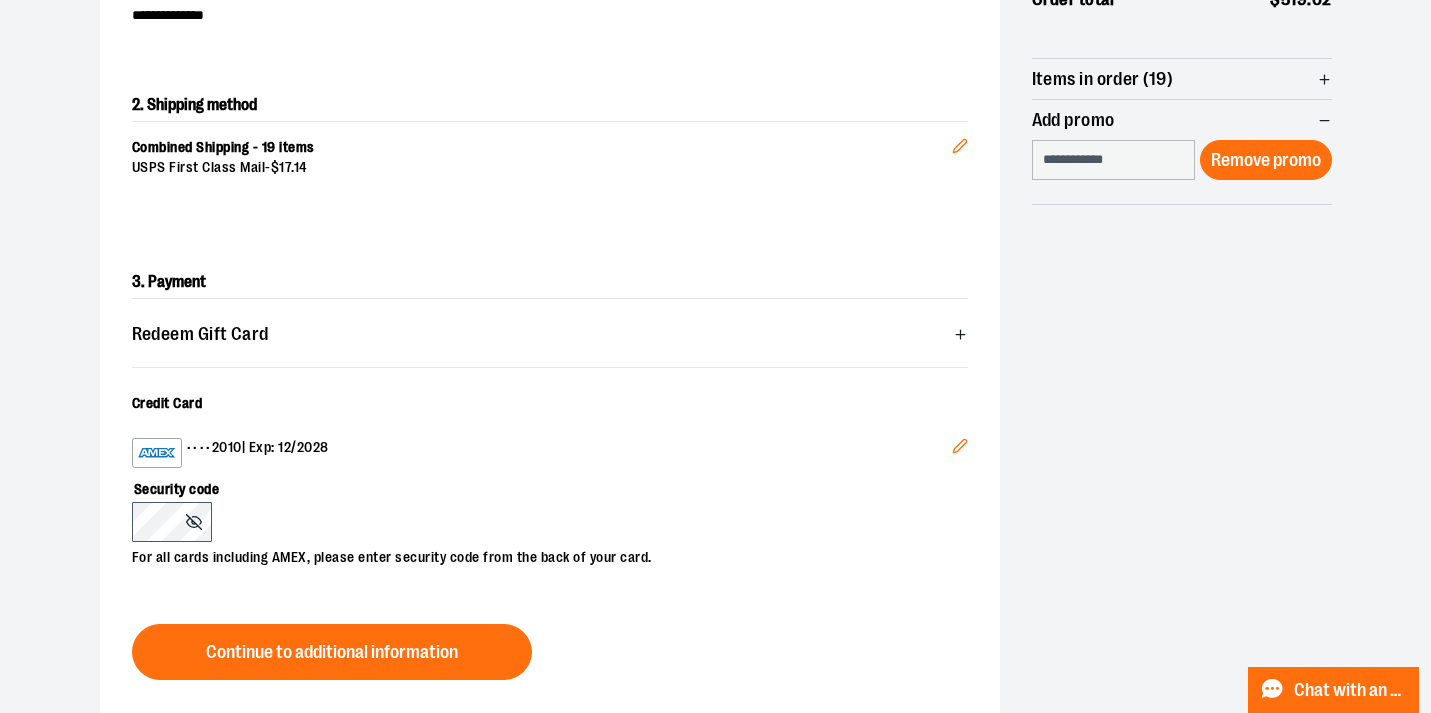 click 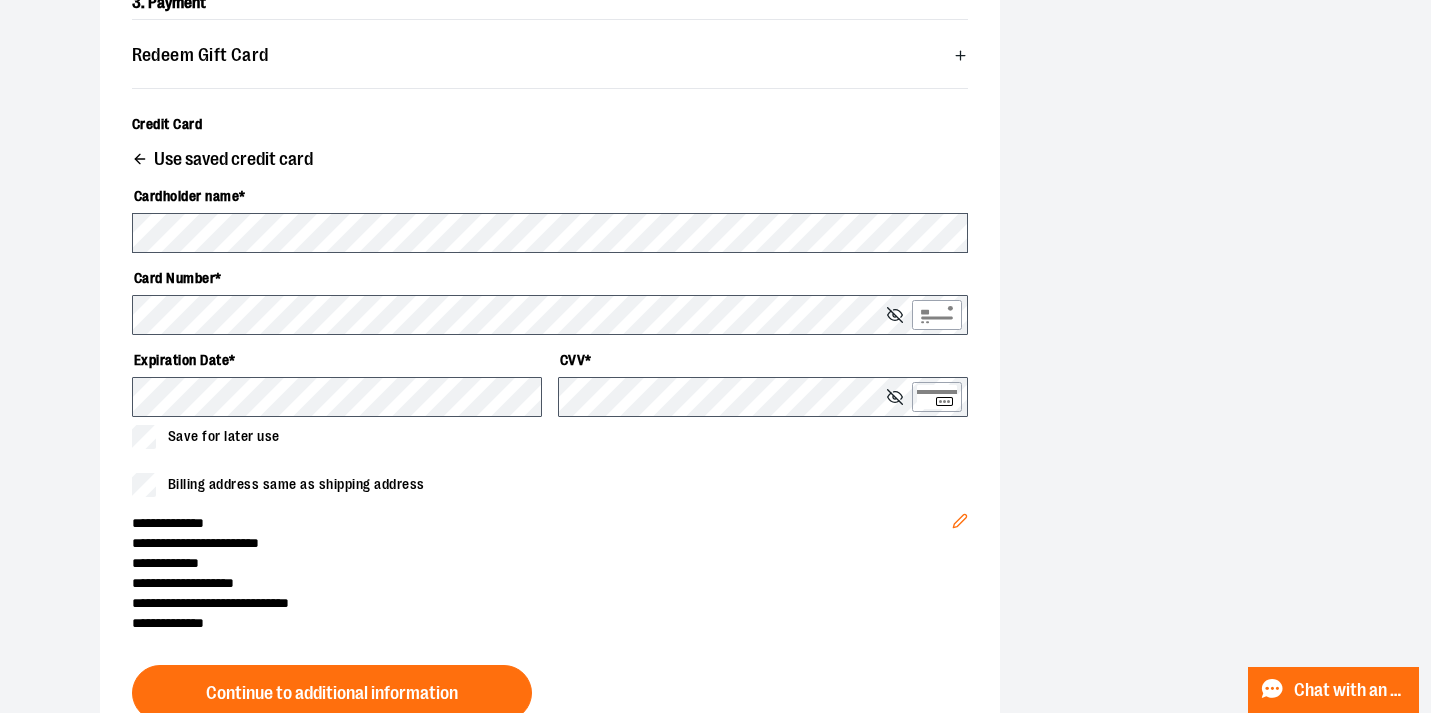 scroll, scrollTop: 670, scrollLeft: 0, axis: vertical 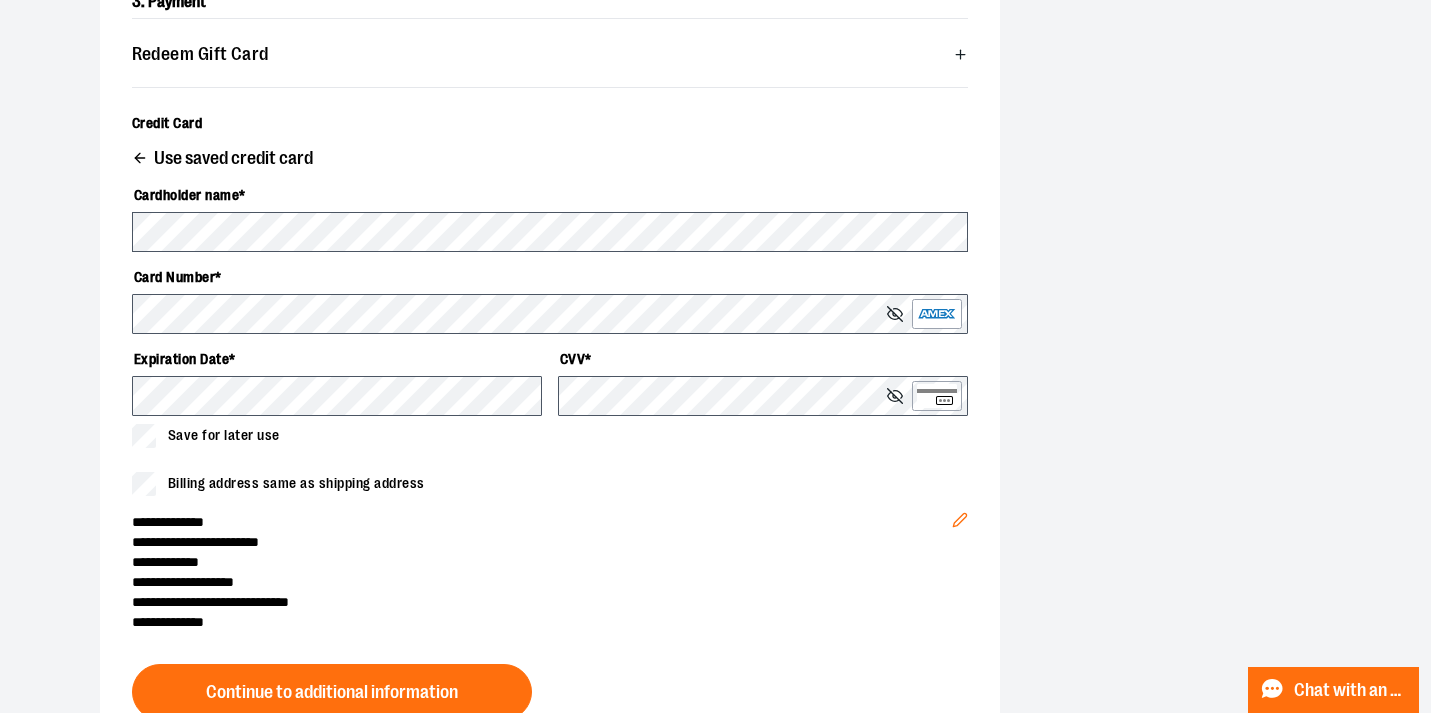 type 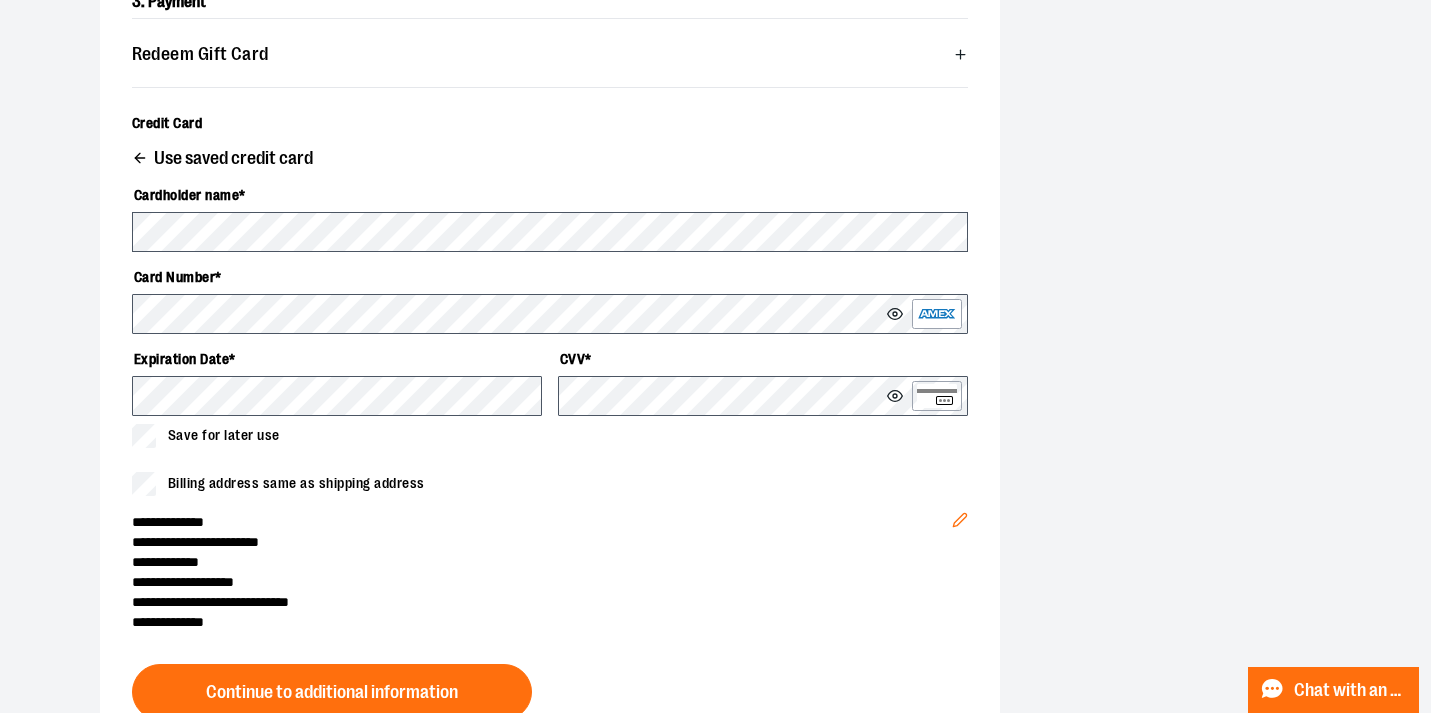 click on "**********" at bounding box center [715, 182] 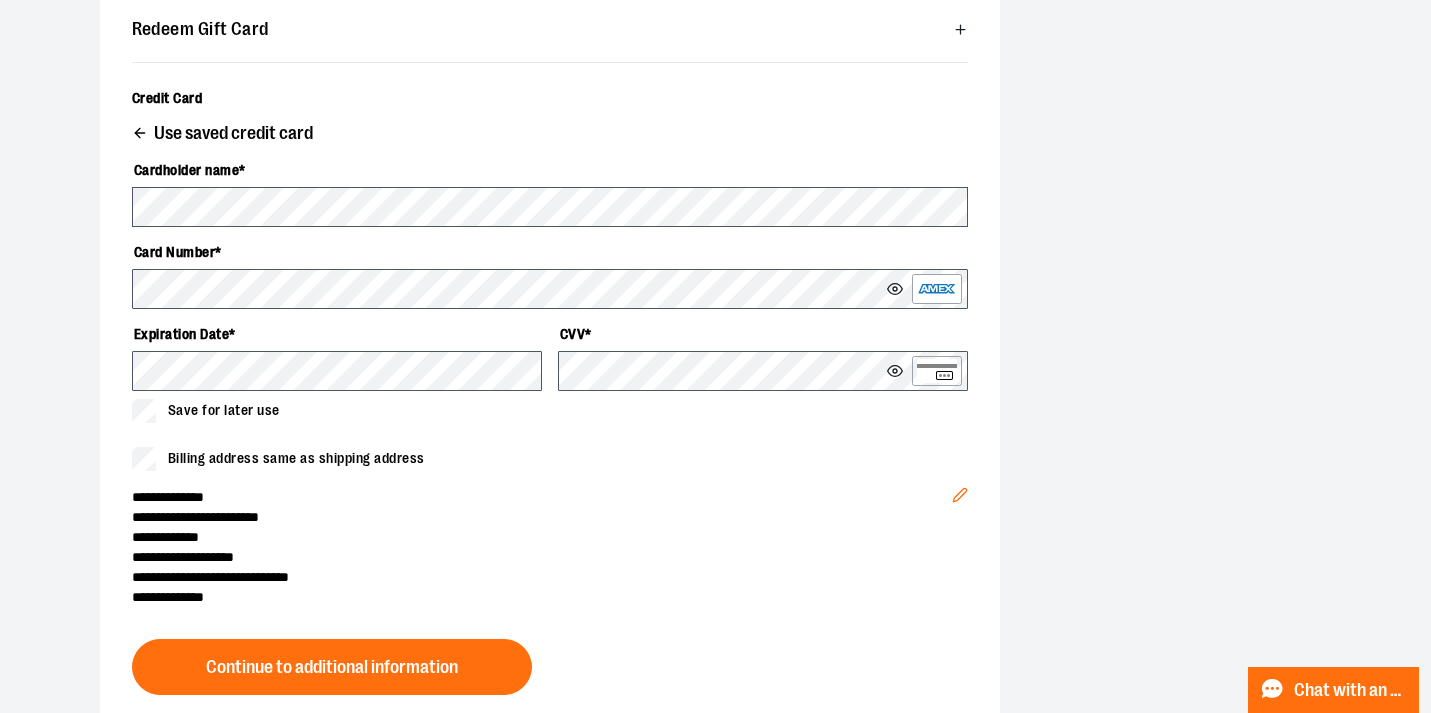 scroll, scrollTop: 699, scrollLeft: 0, axis: vertical 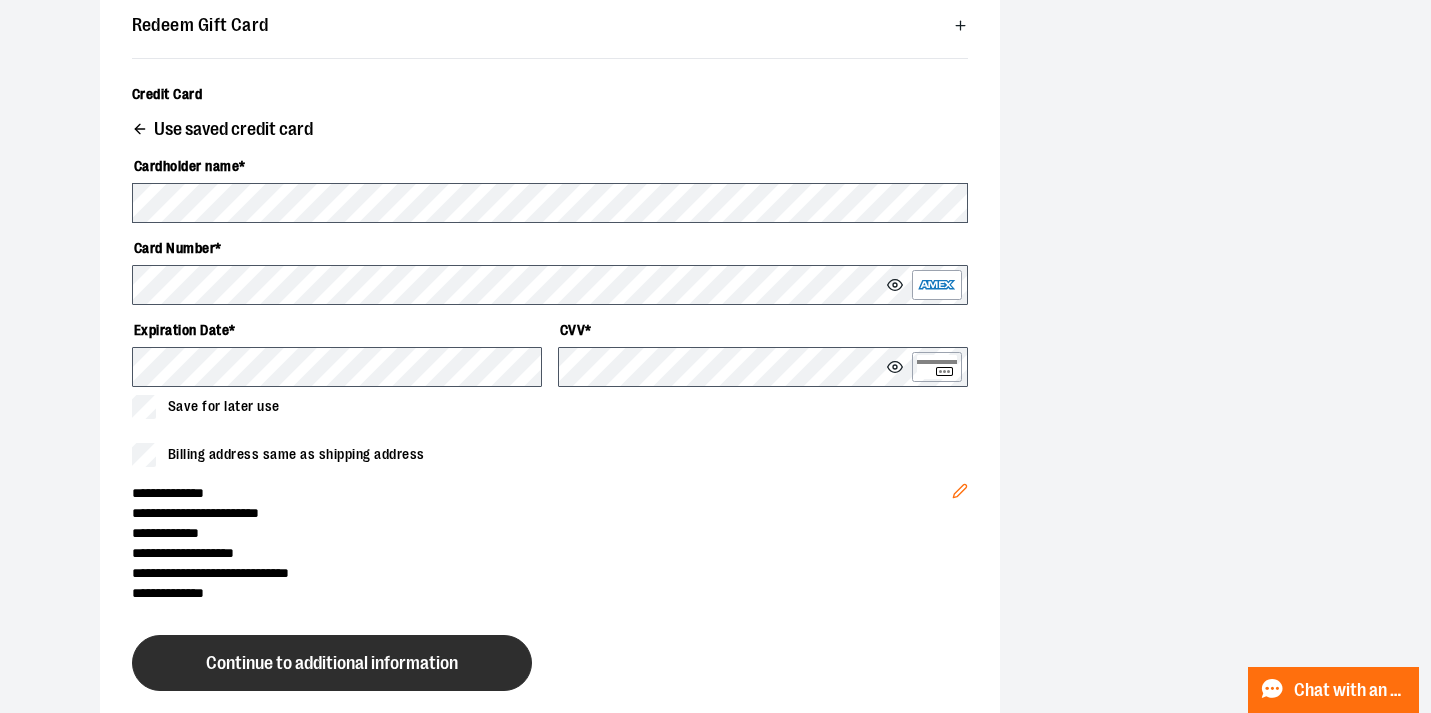 click on "Continue to additional information" at bounding box center (332, 663) 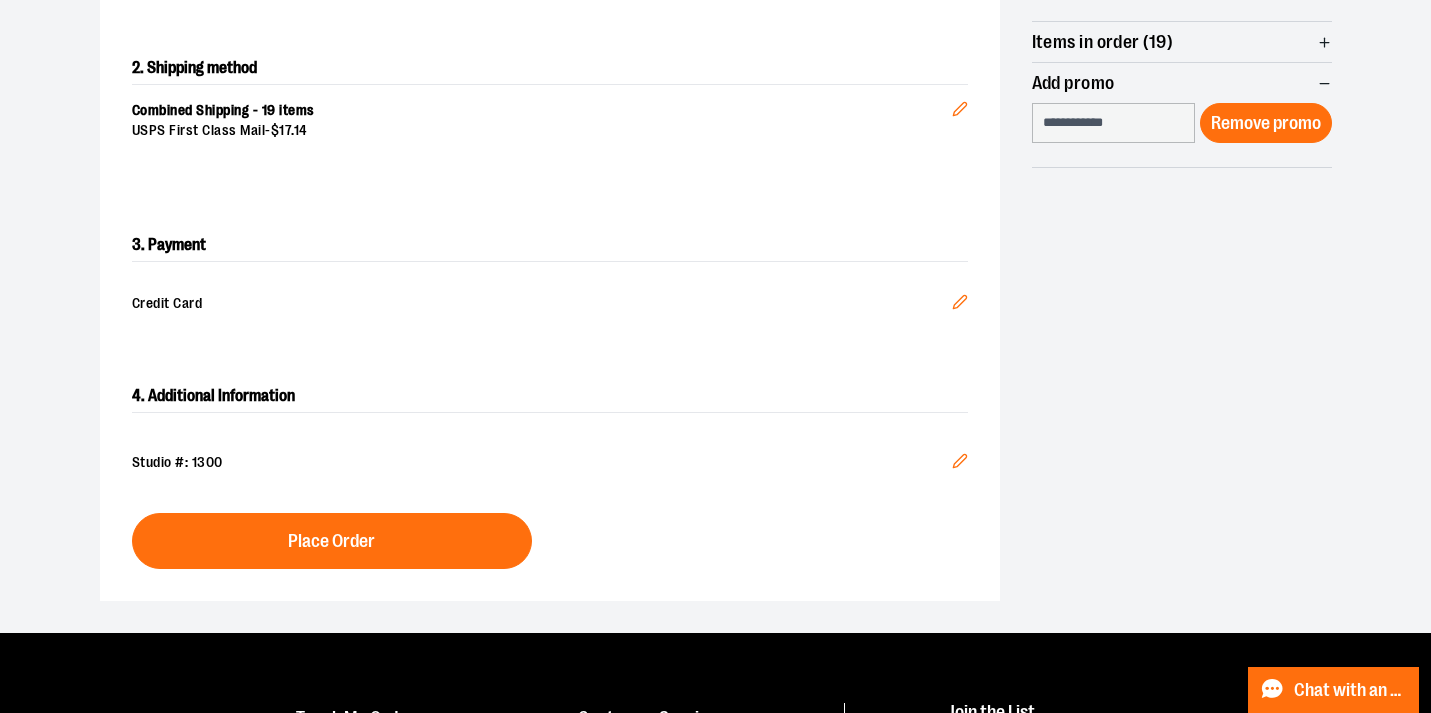 scroll, scrollTop: 438, scrollLeft: 0, axis: vertical 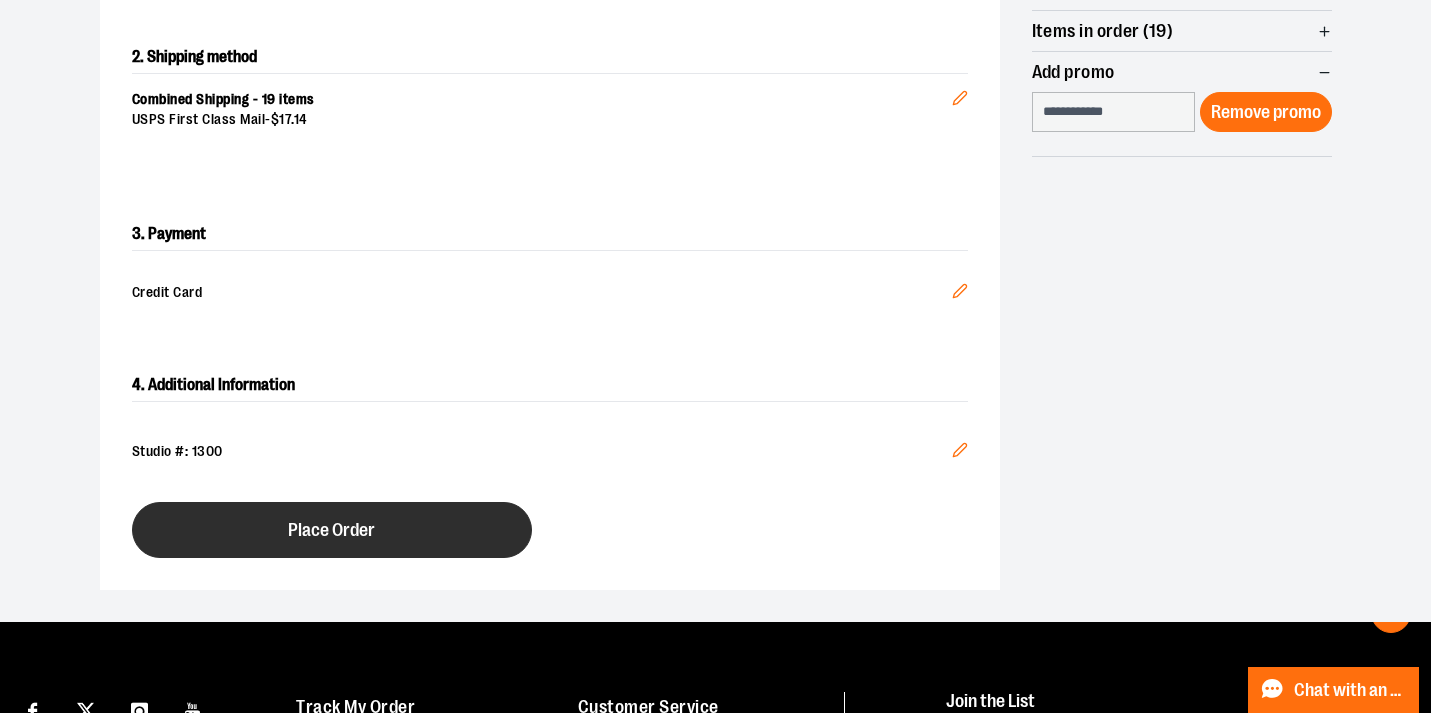click on "Place Order" at bounding box center (332, 530) 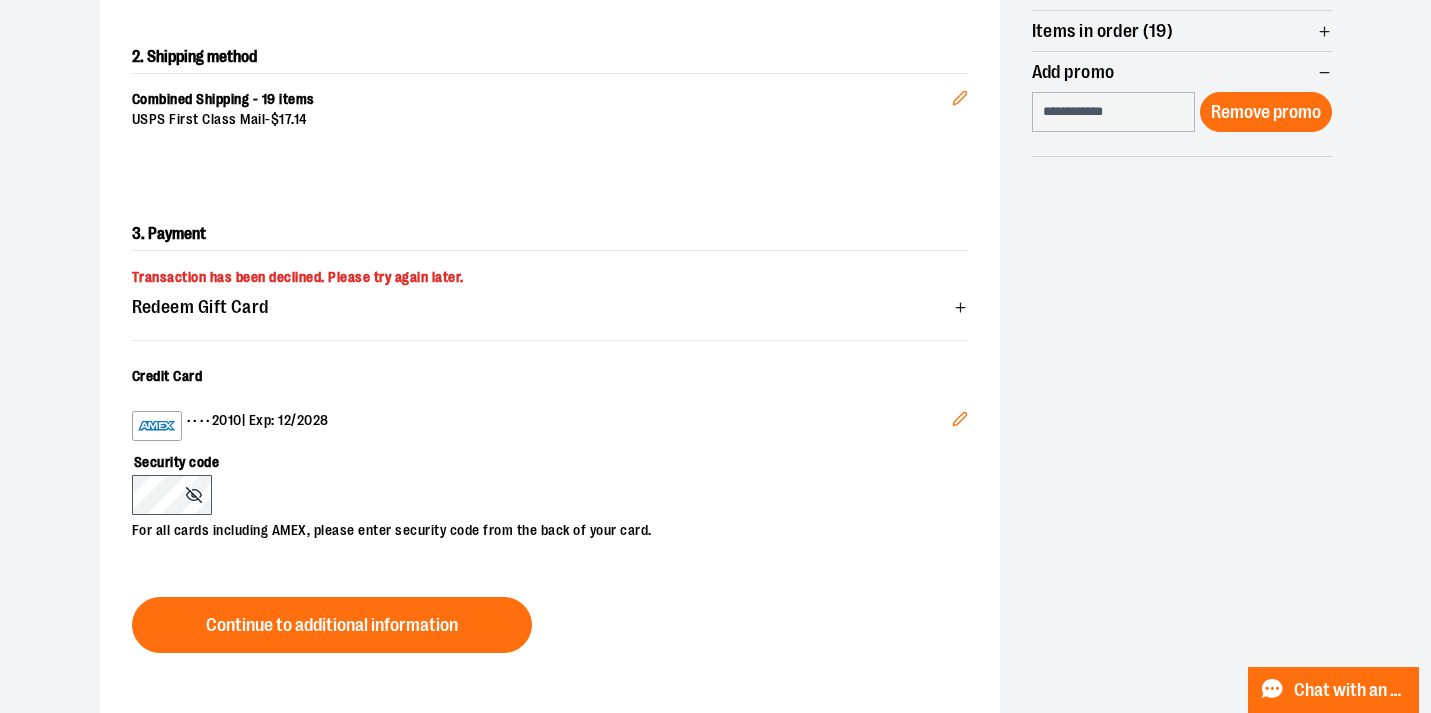 click 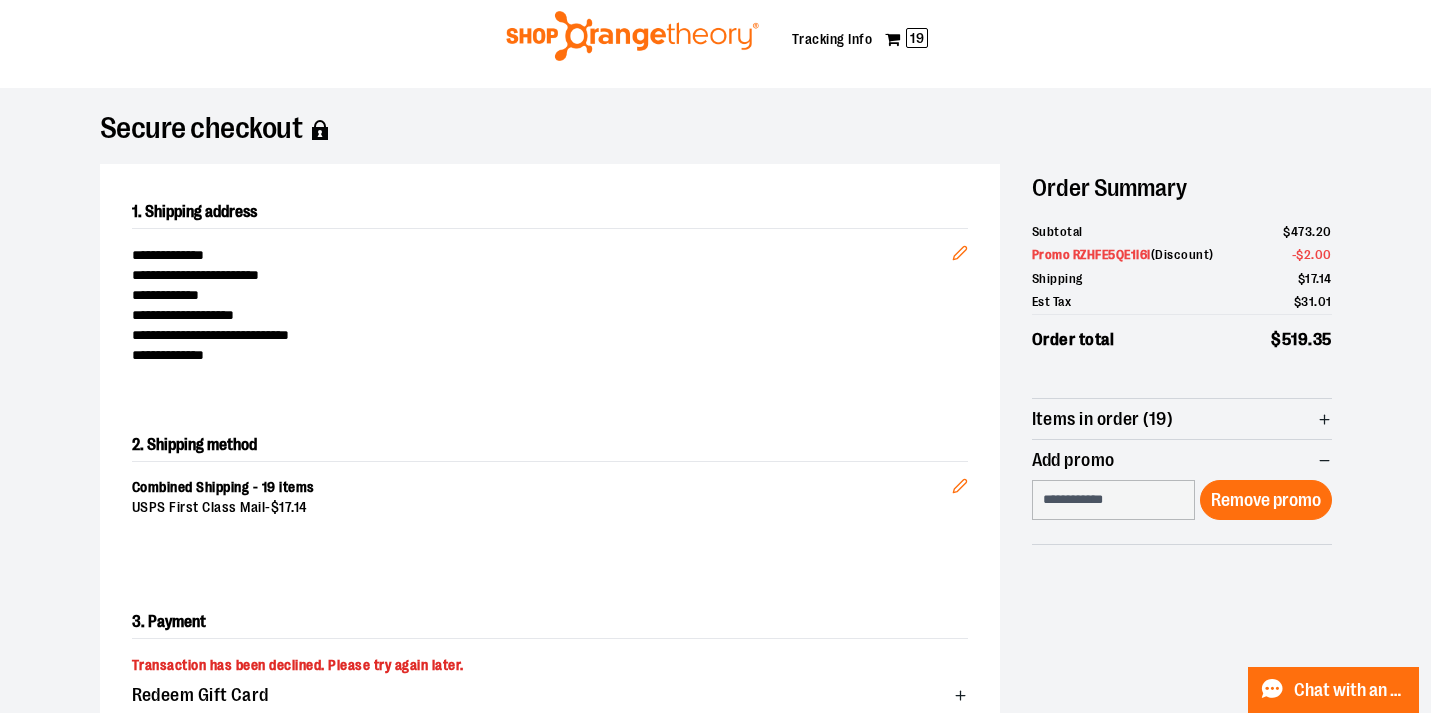 scroll, scrollTop: 0, scrollLeft: 0, axis: both 